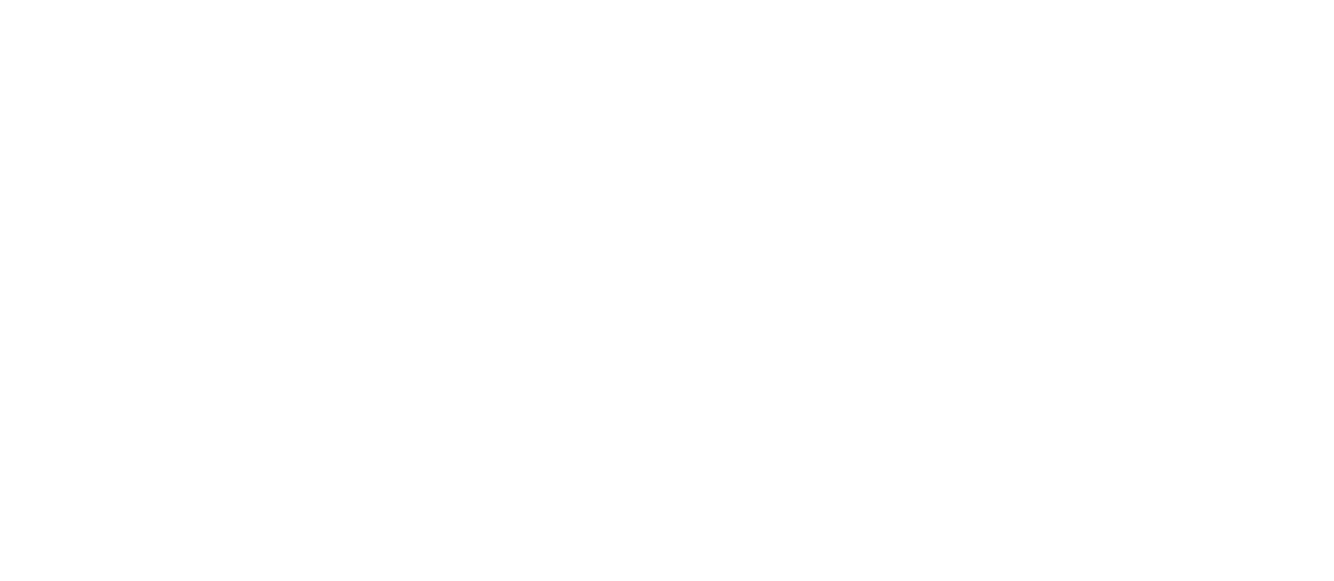scroll, scrollTop: 0, scrollLeft: 0, axis: both 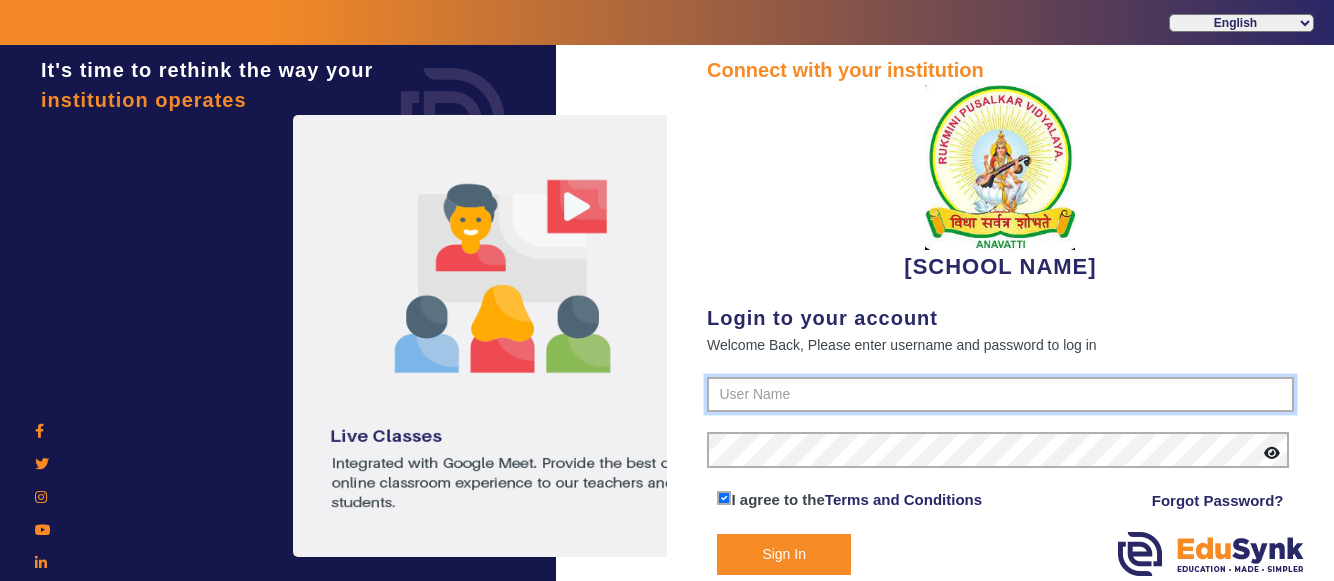 type on "[PHONE]" 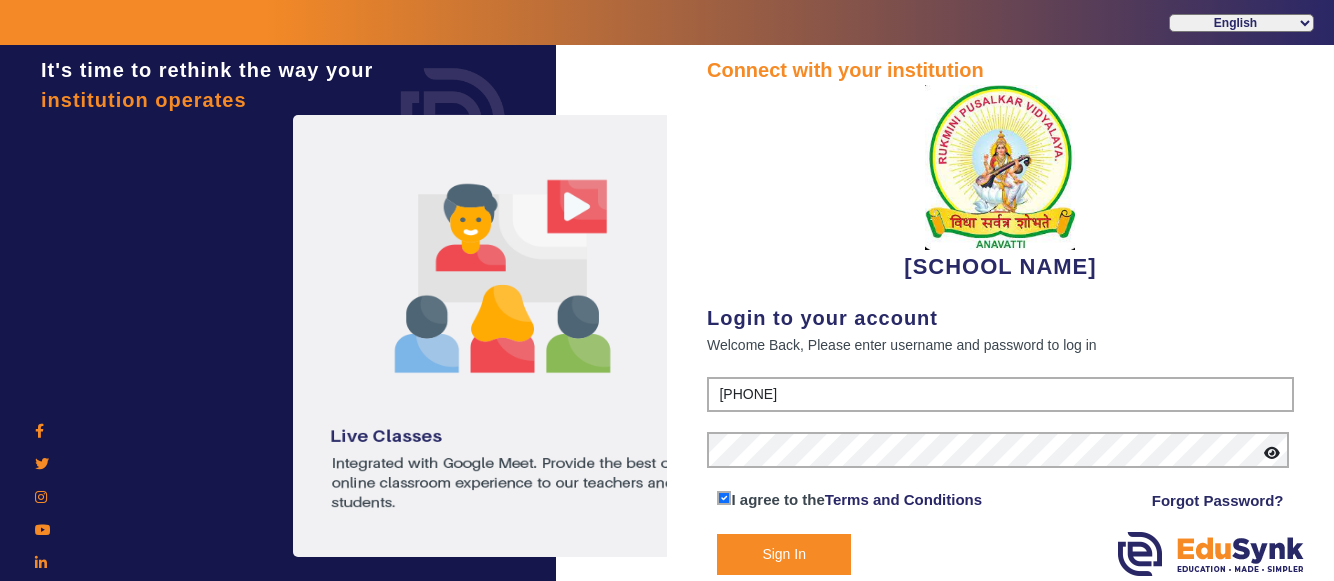 click on "Sign In" 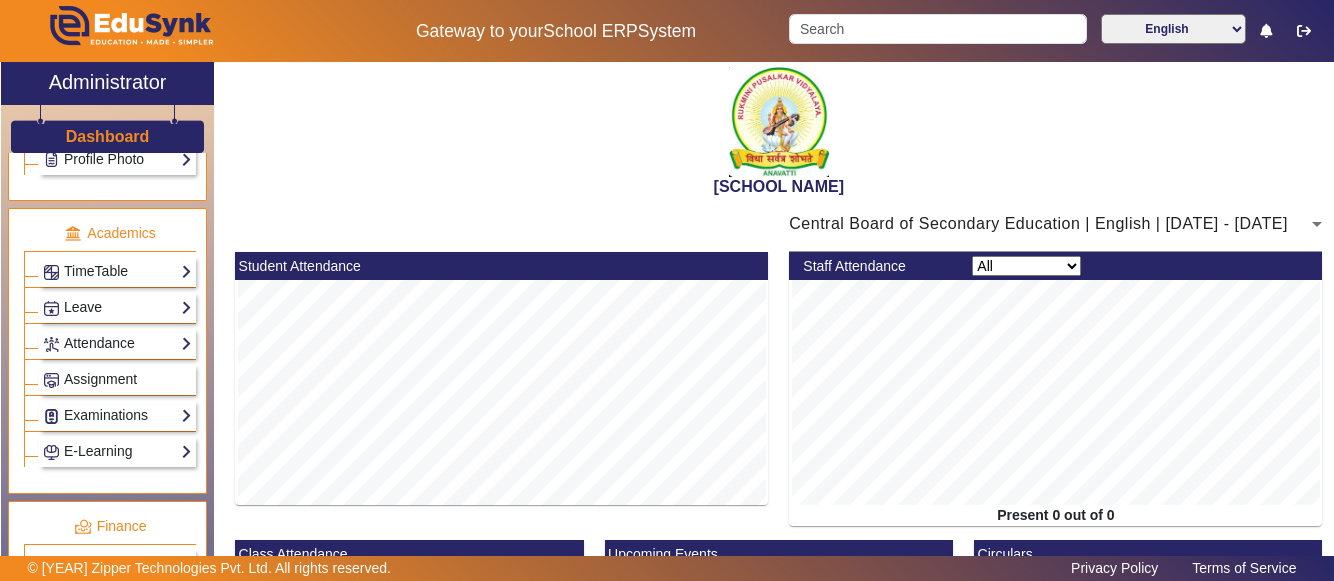 scroll, scrollTop: 1000, scrollLeft: 0, axis: vertical 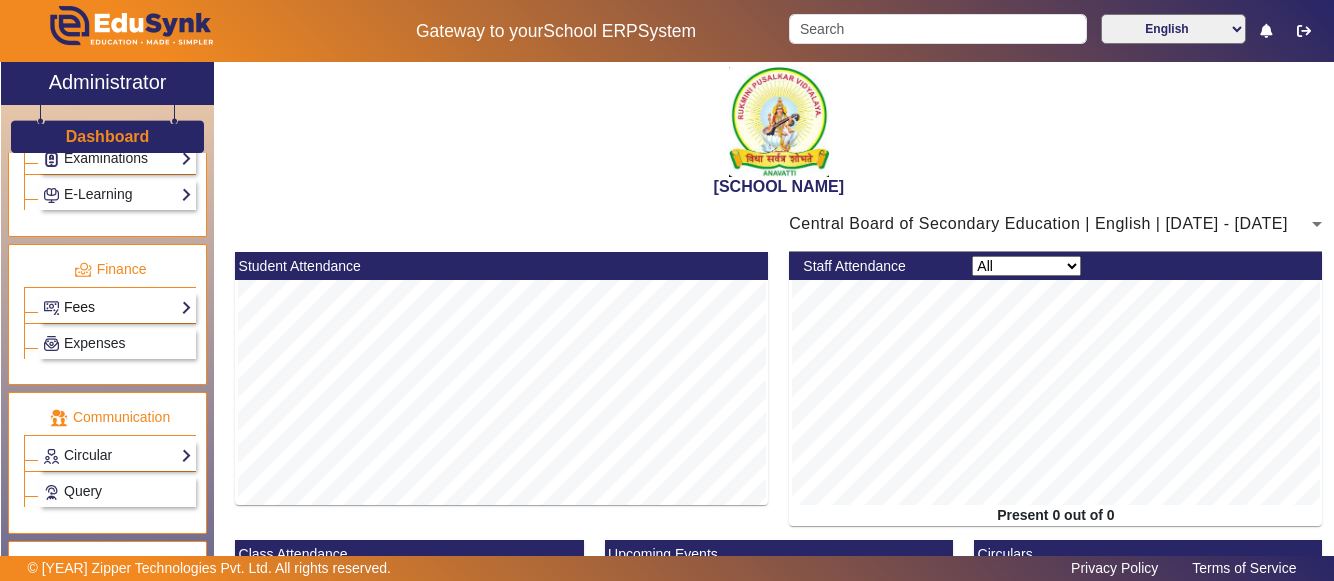 click on "Fees" 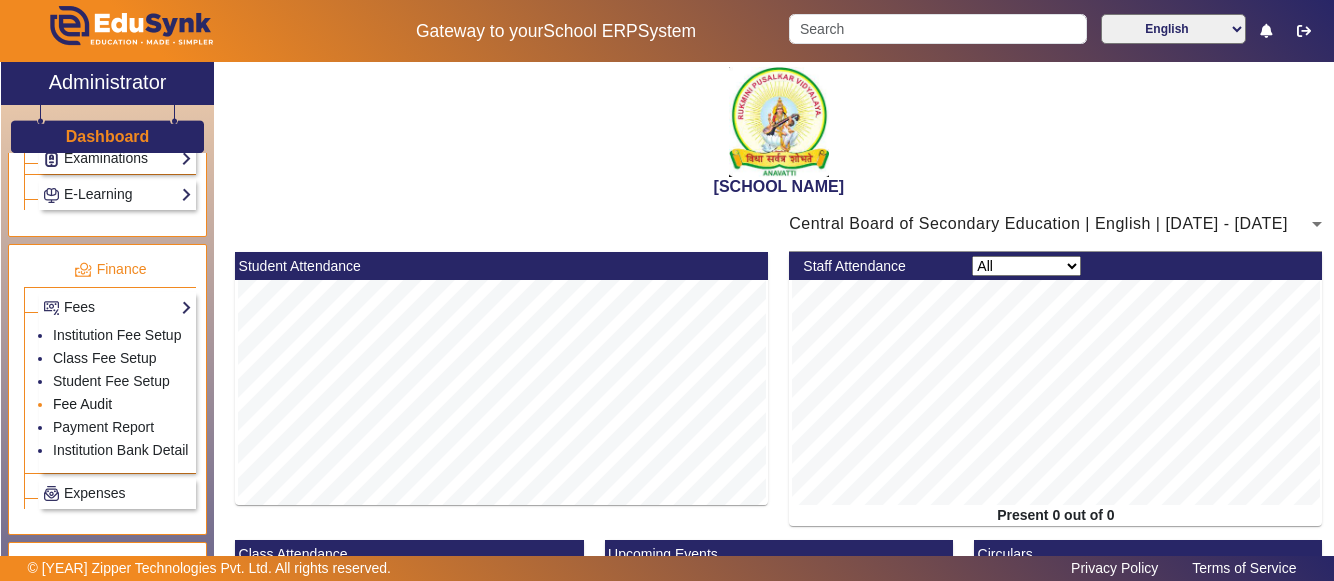 click on "Fee Audit" 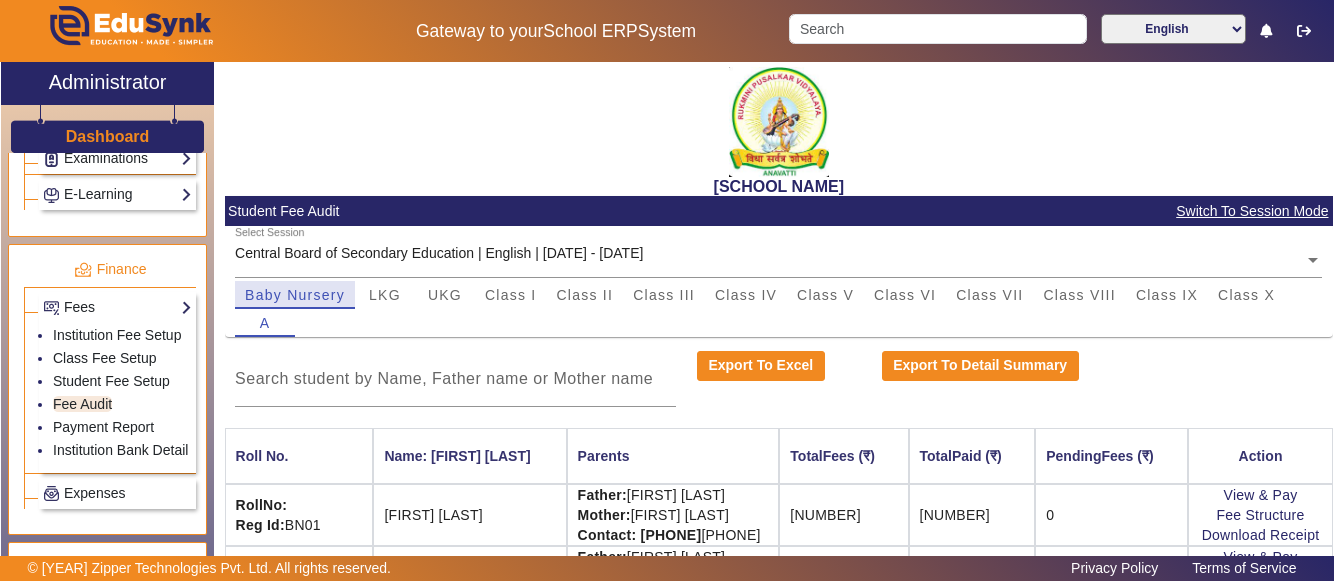 click on "Baby Nursery" at bounding box center (295, 295) 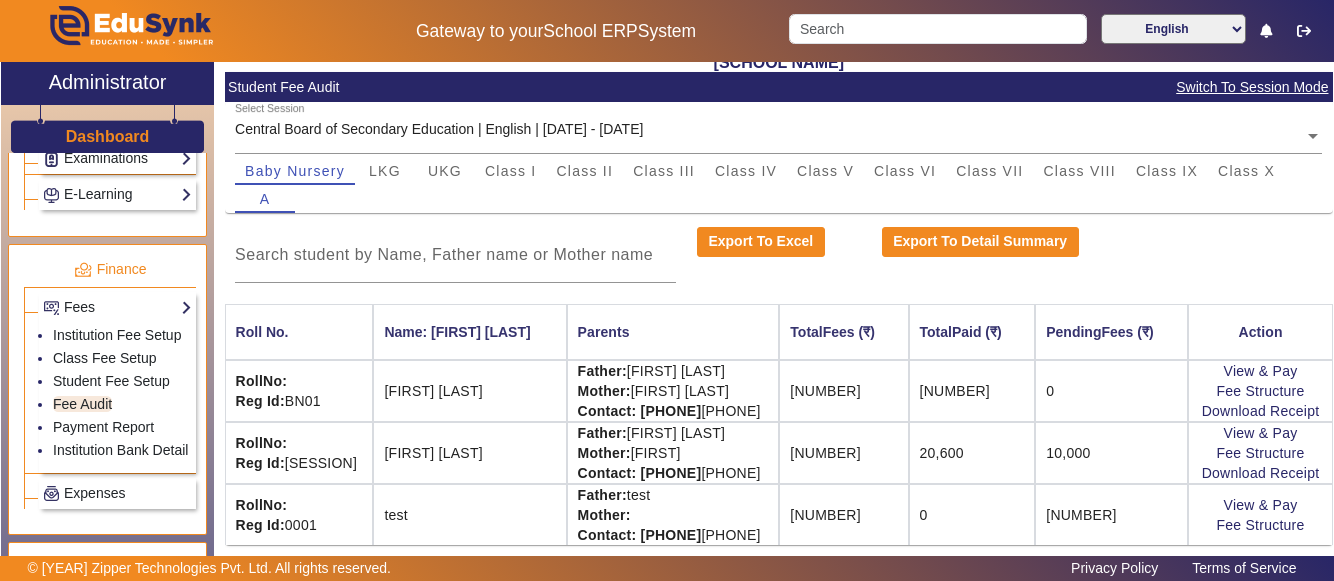 scroll, scrollTop: 127, scrollLeft: 0, axis: vertical 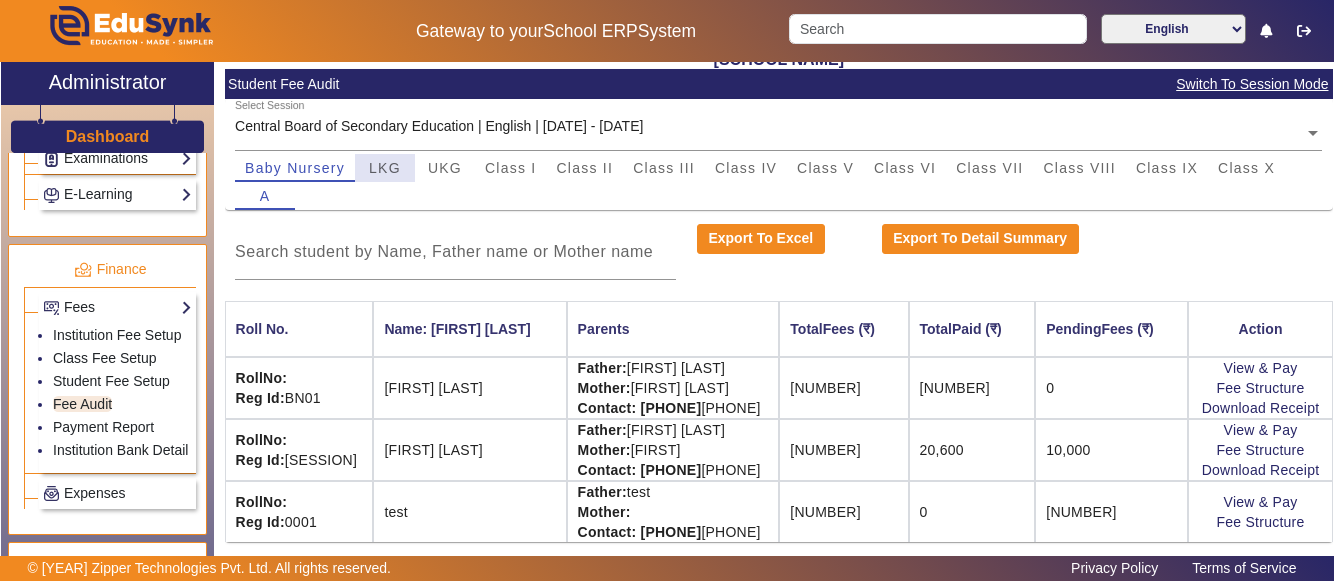 click on "LKG" at bounding box center [385, 168] 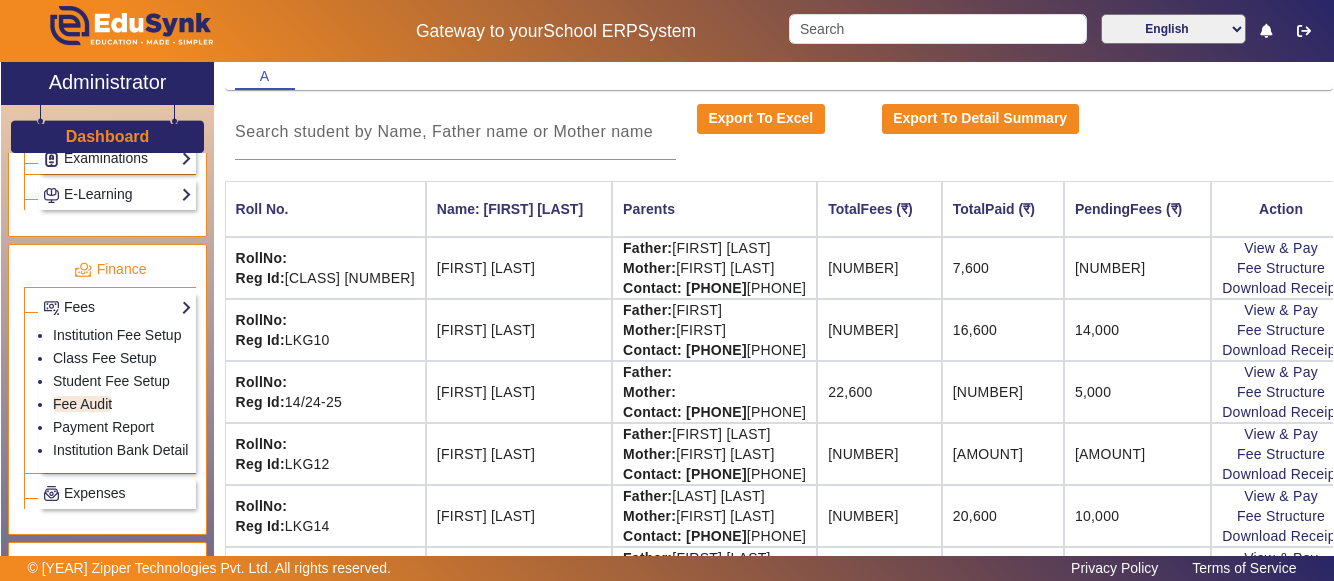 scroll, scrollTop: 287, scrollLeft: 0, axis: vertical 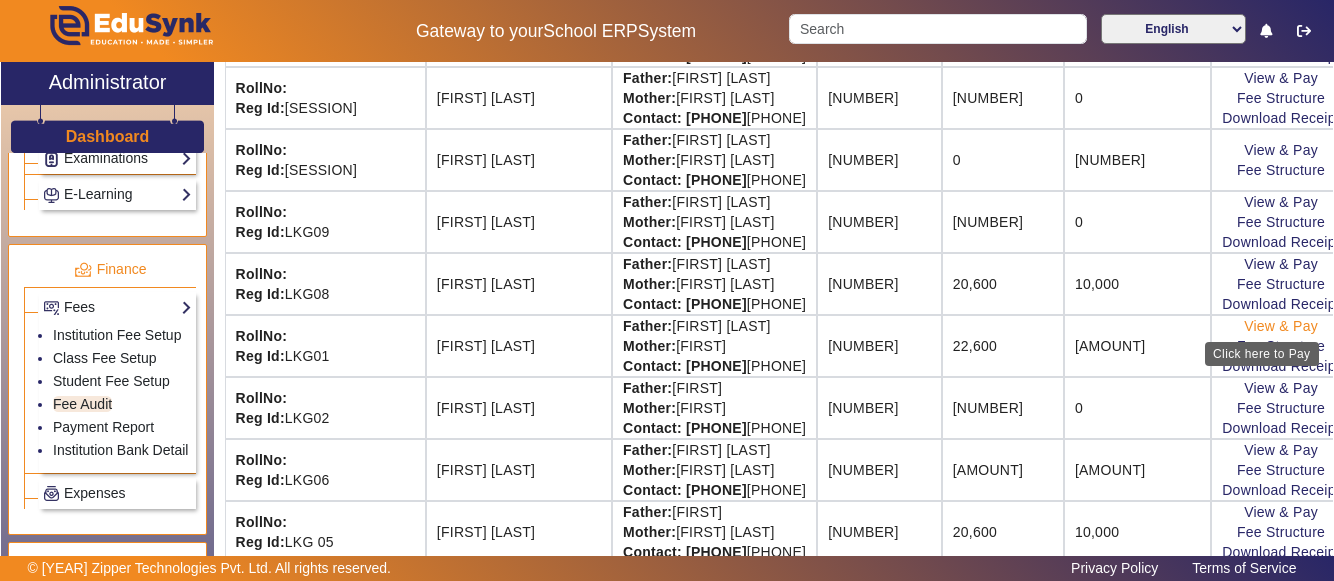 click on "View & Pay" 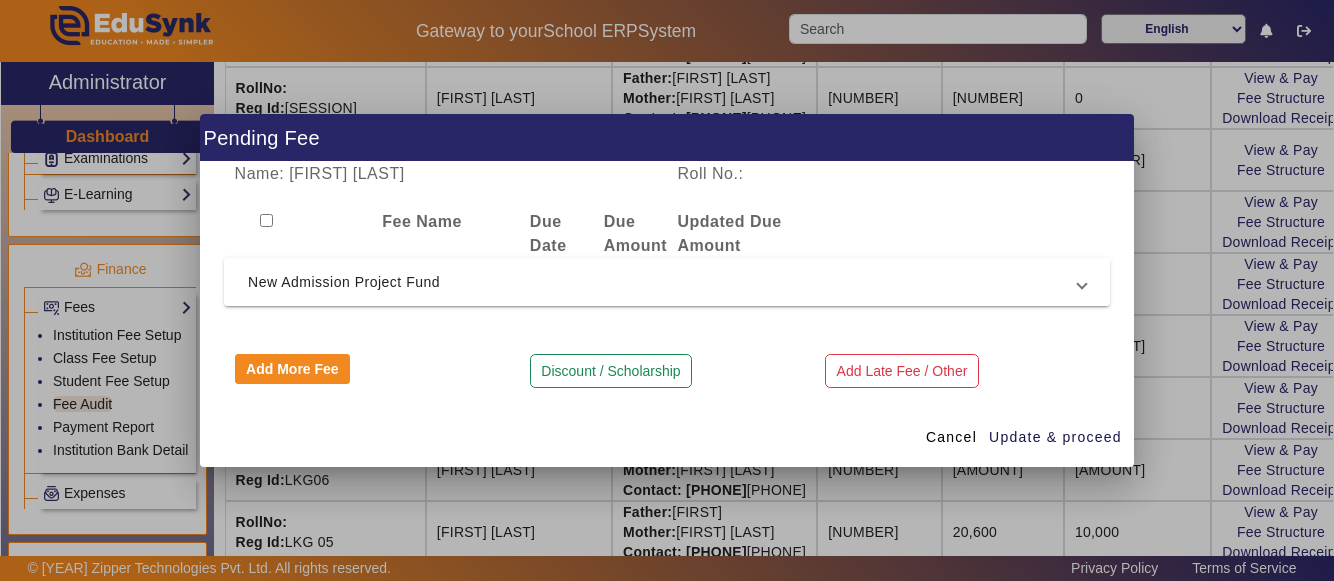 click on "New Admission Project Fund" at bounding box center (663, 282) 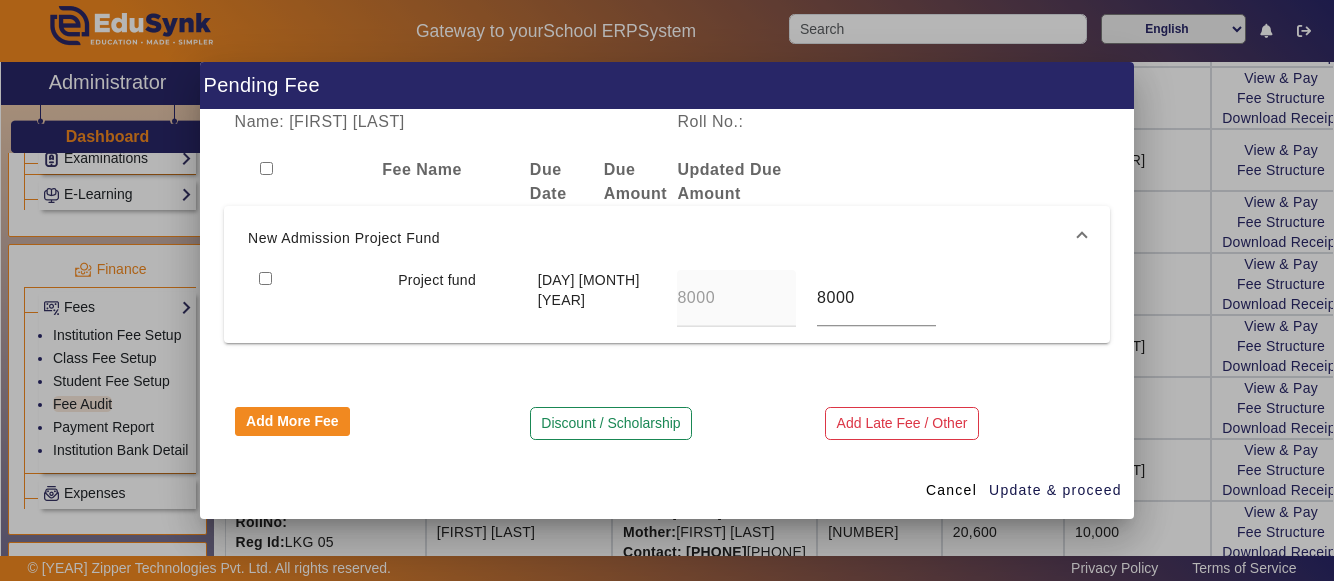 click at bounding box center [265, 278] 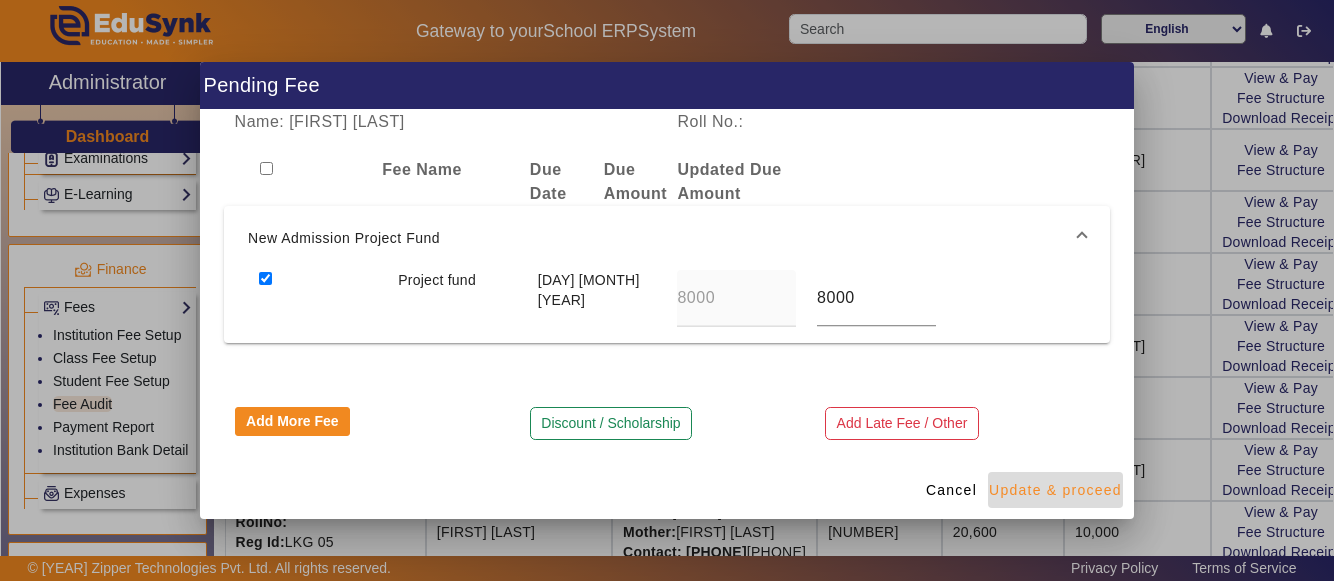 click on "Update & proceed" at bounding box center [1055, 490] 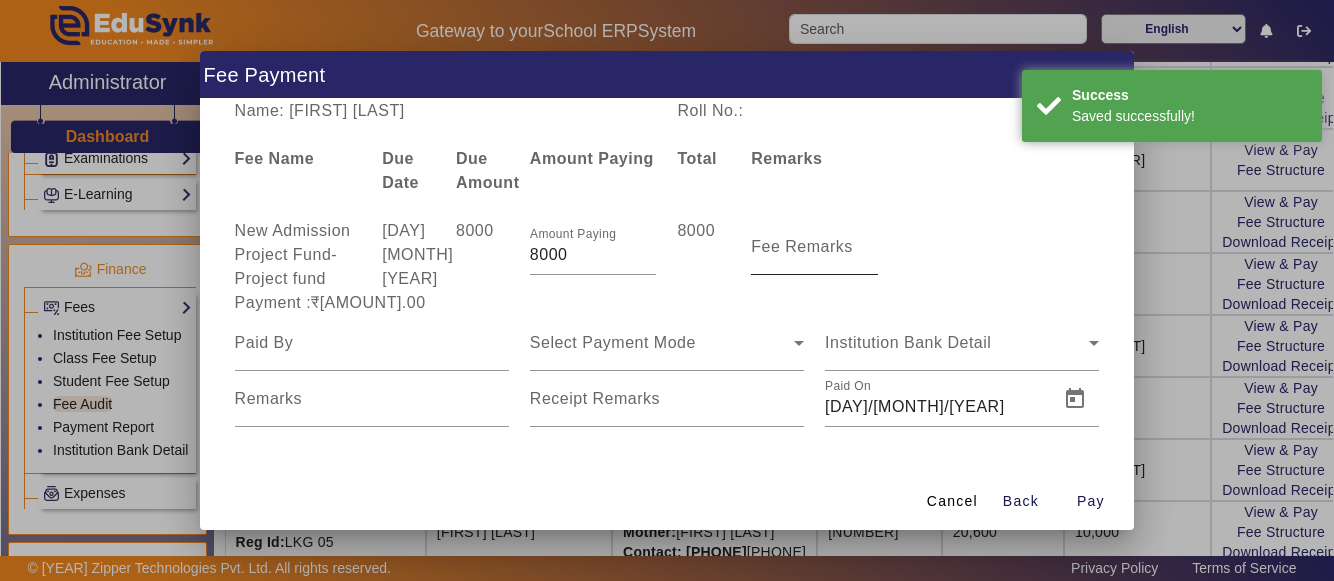 click on "Fee Remarks" at bounding box center (802, 246) 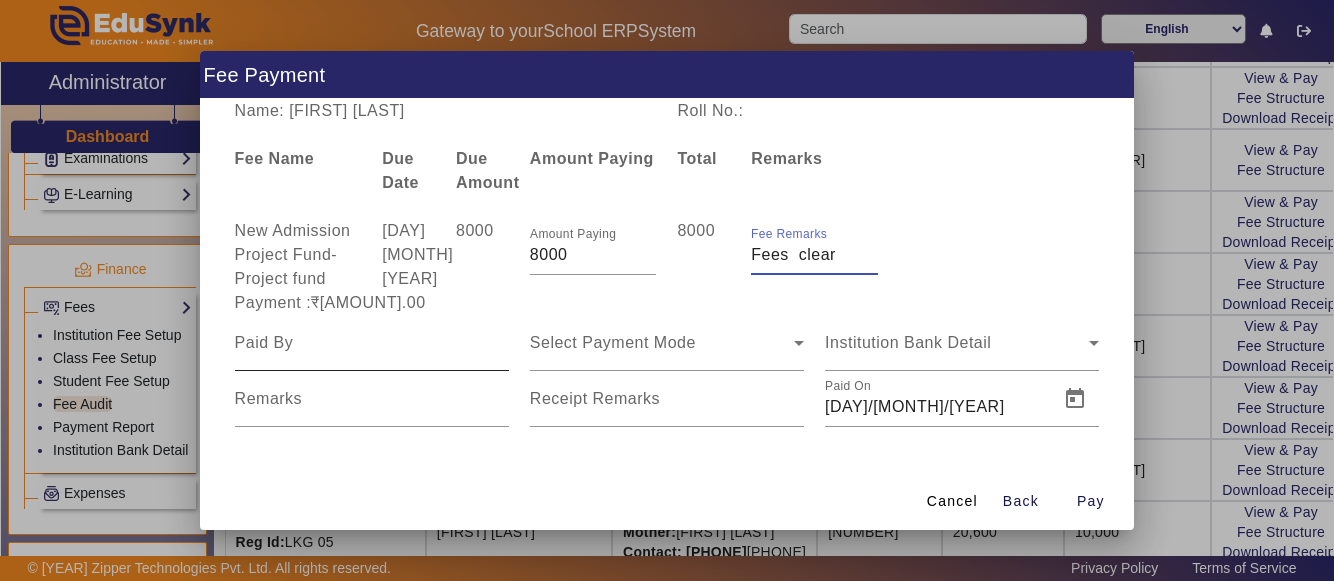 type on "Fees  clear" 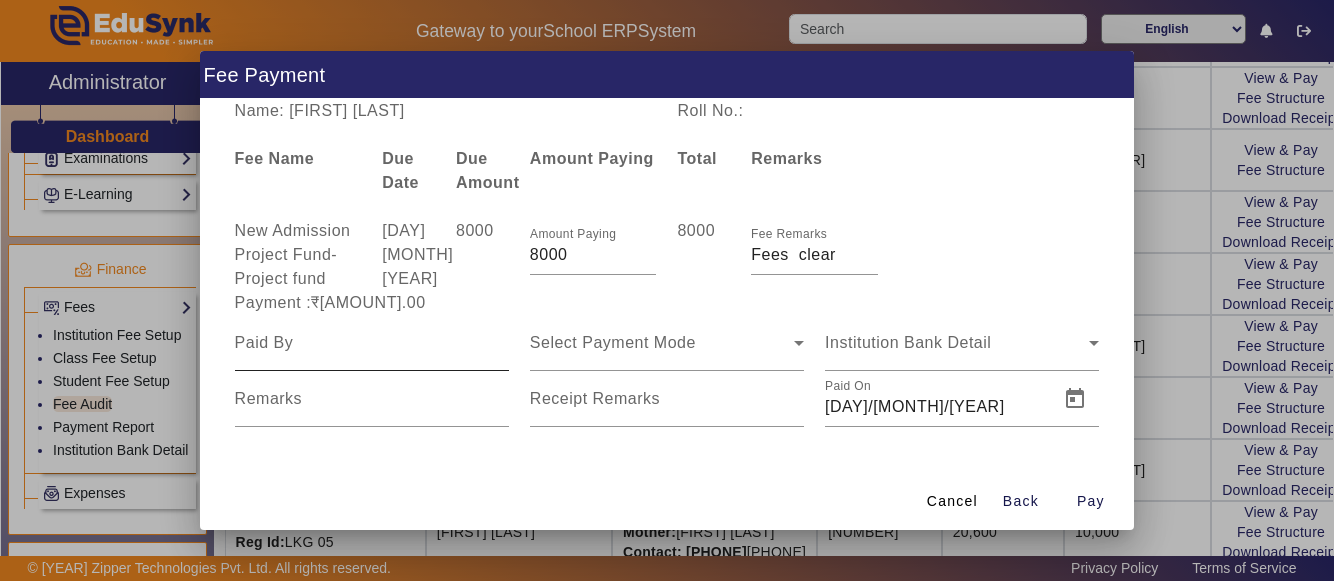 drag, startPoint x: 364, startPoint y: 356, endPoint x: 303, endPoint y: 346, distance: 61.81424 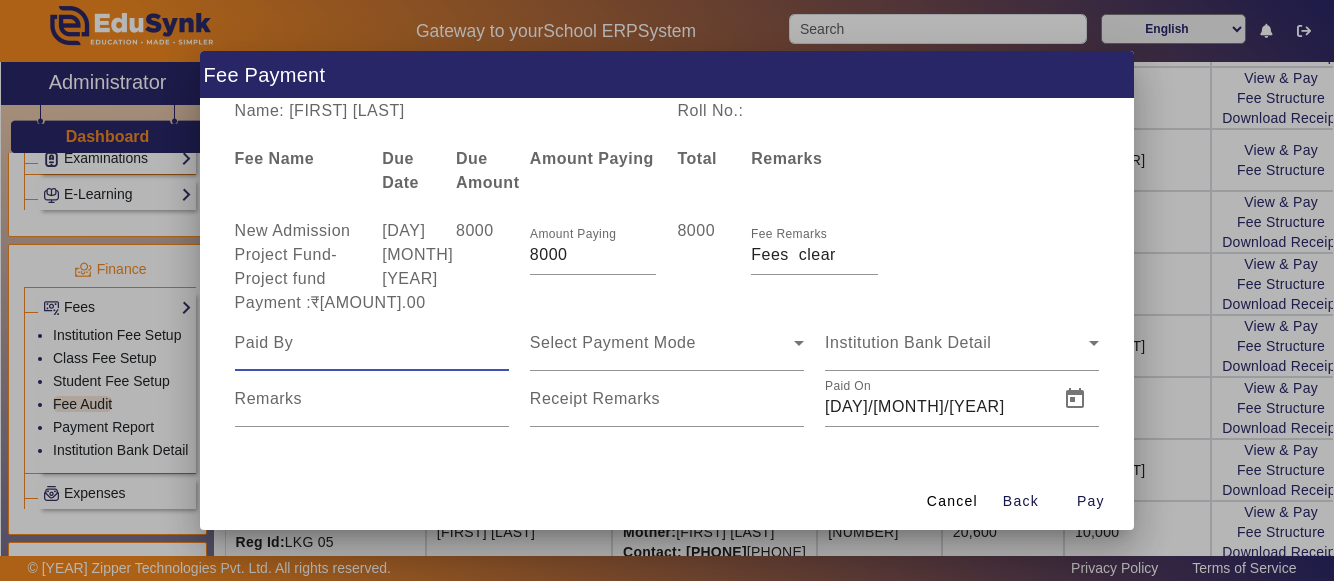 click at bounding box center [372, 343] 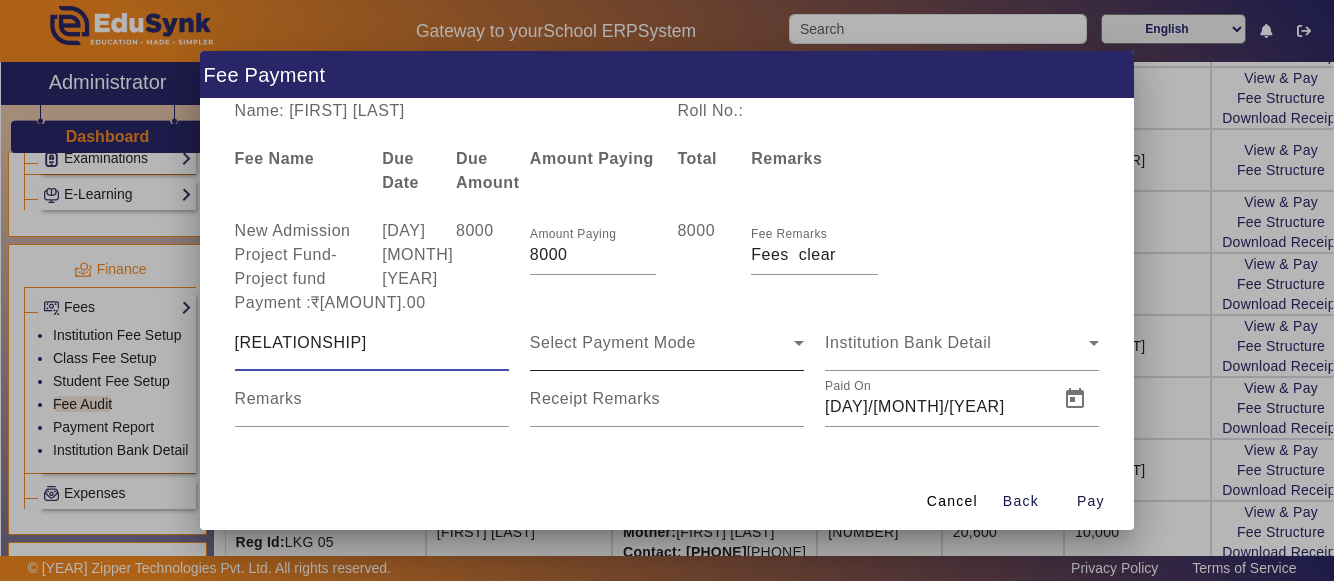 type on "[RELATIONSHIP]" 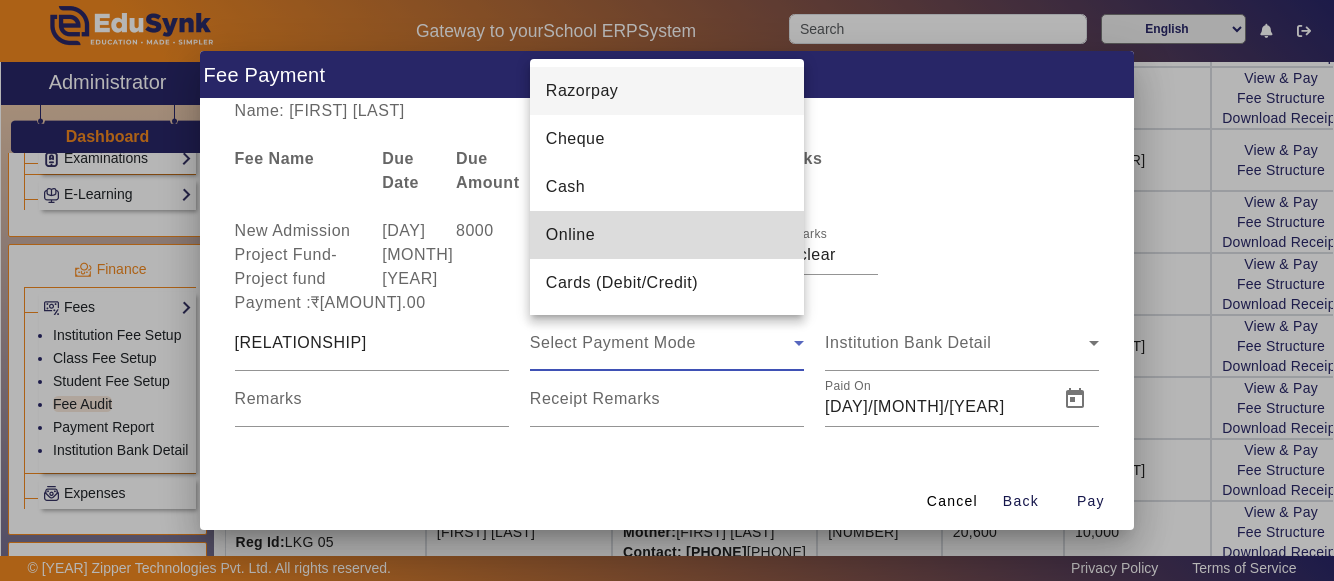 click on "Online" at bounding box center (570, 235) 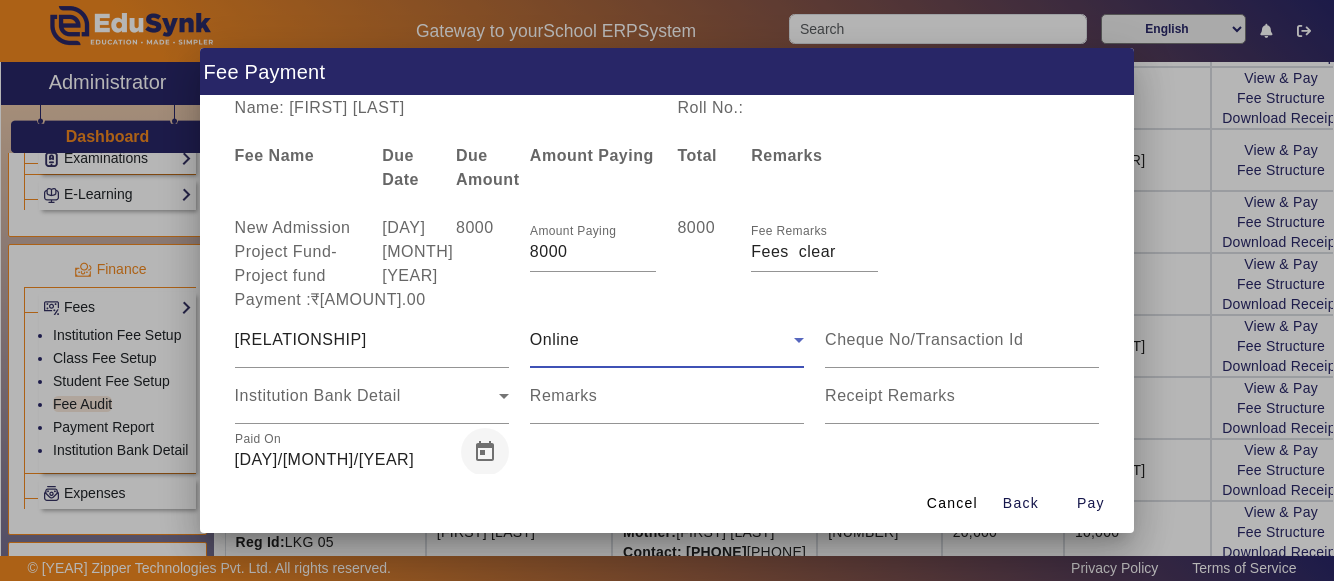 click at bounding box center (485, 452) 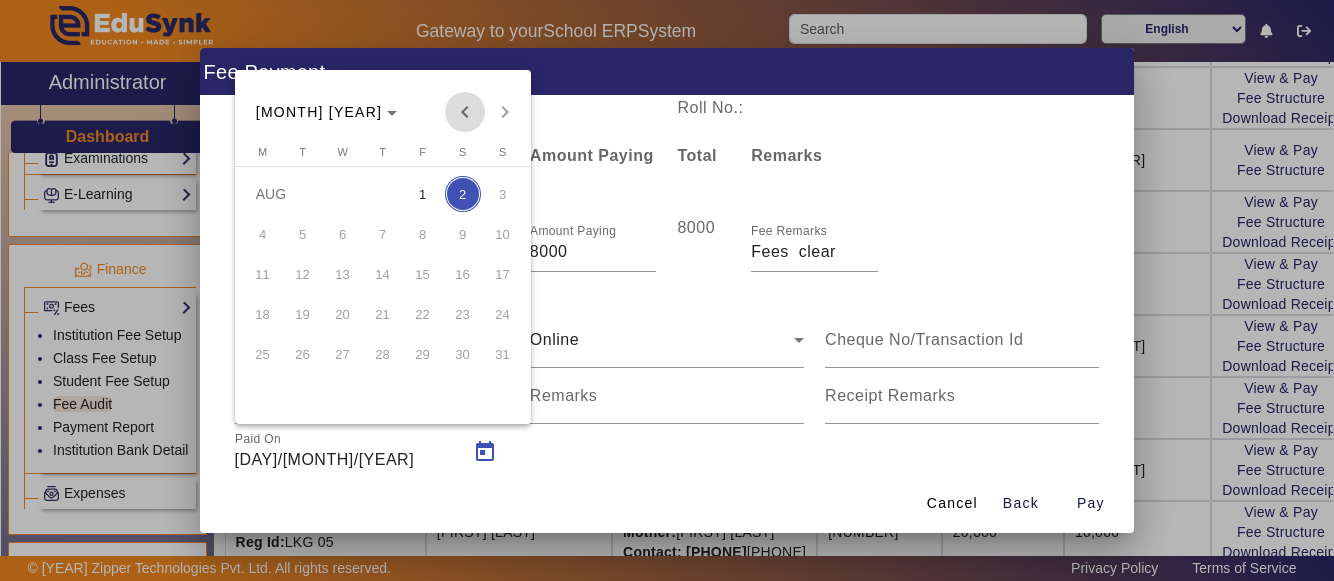 click at bounding box center [465, 112] 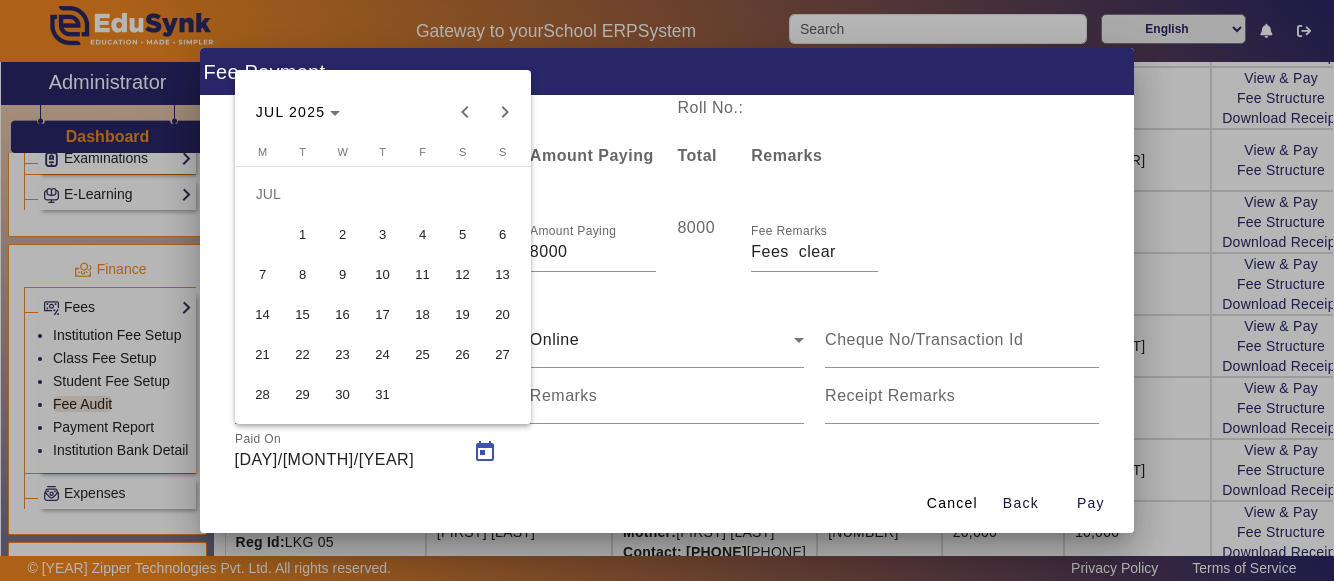 click on "28" at bounding box center (263, 394) 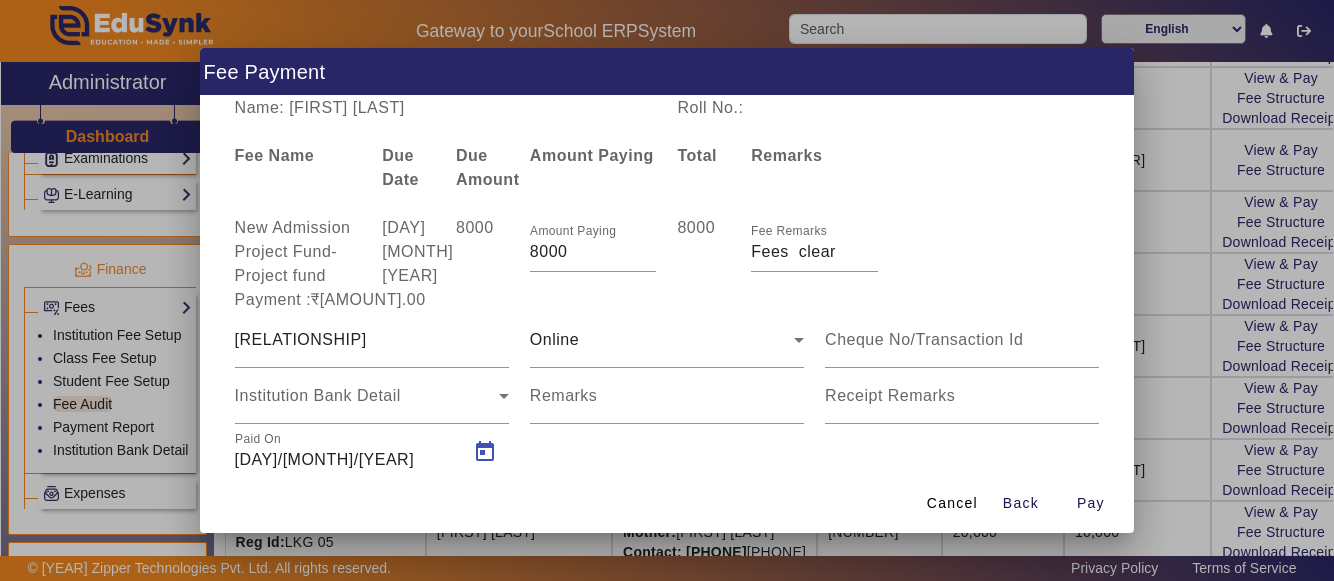 type on "[DATE]" 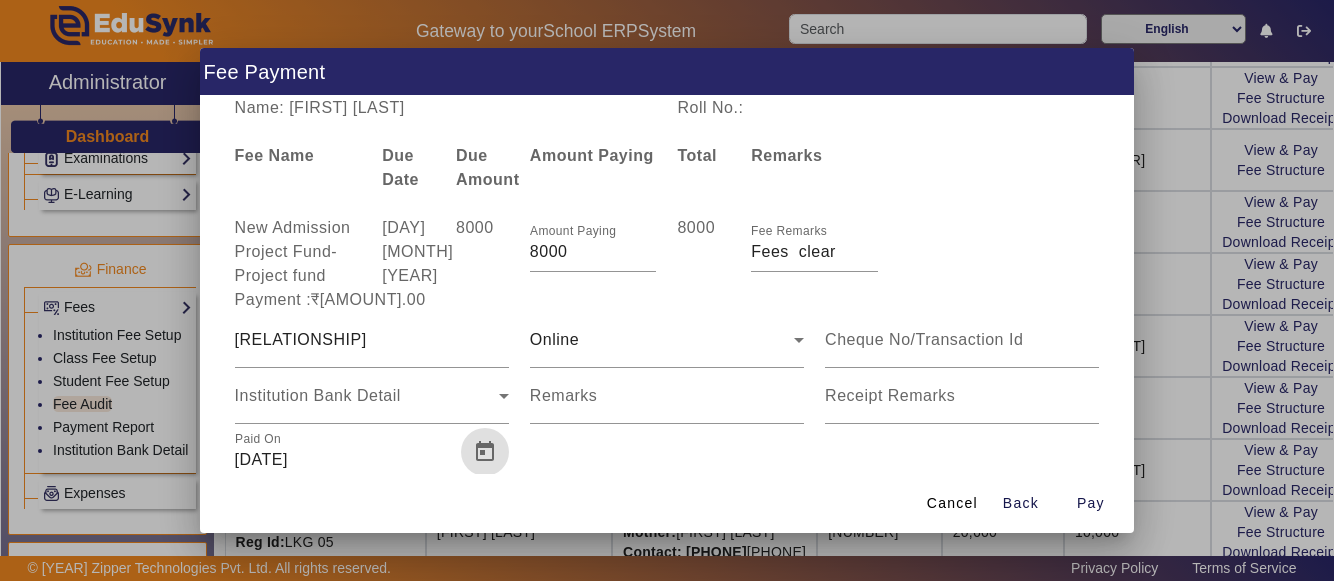 scroll, scrollTop: 2, scrollLeft: 0, axis: vertical 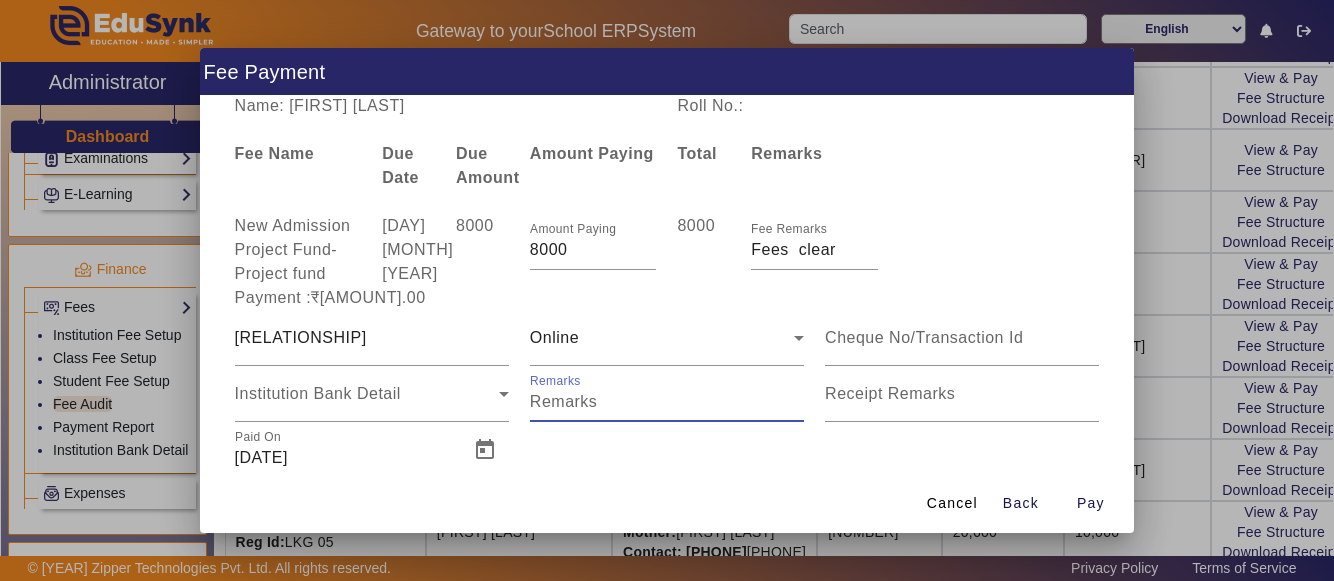 click on "Remarks" at bounding box center [667, 402] 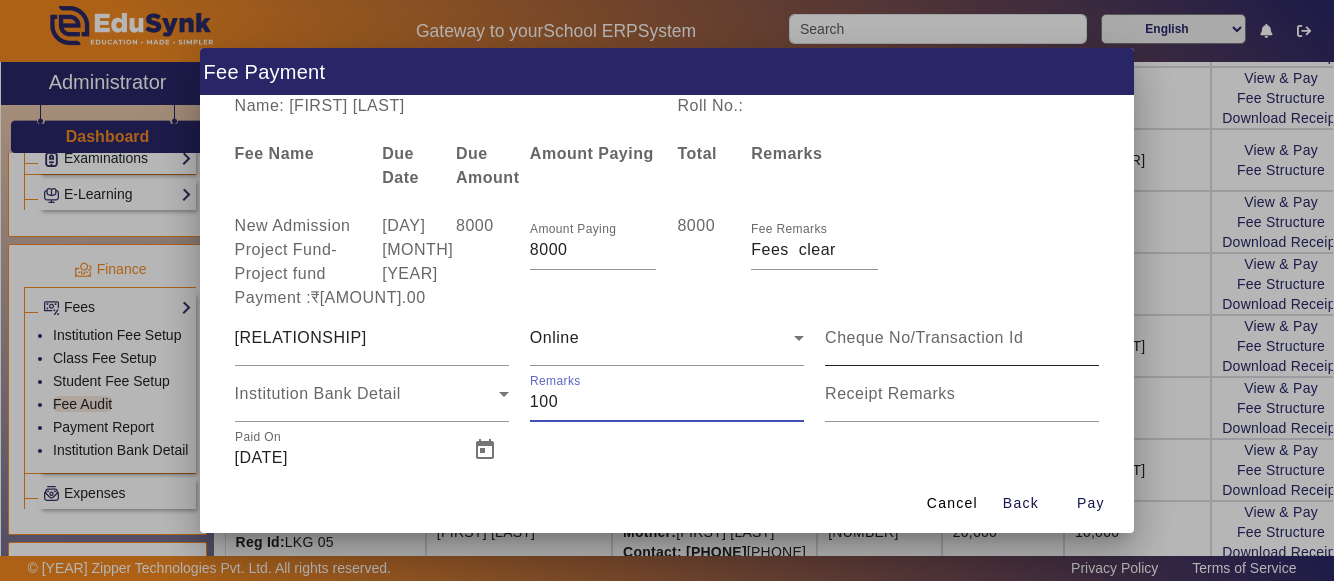type on "100" 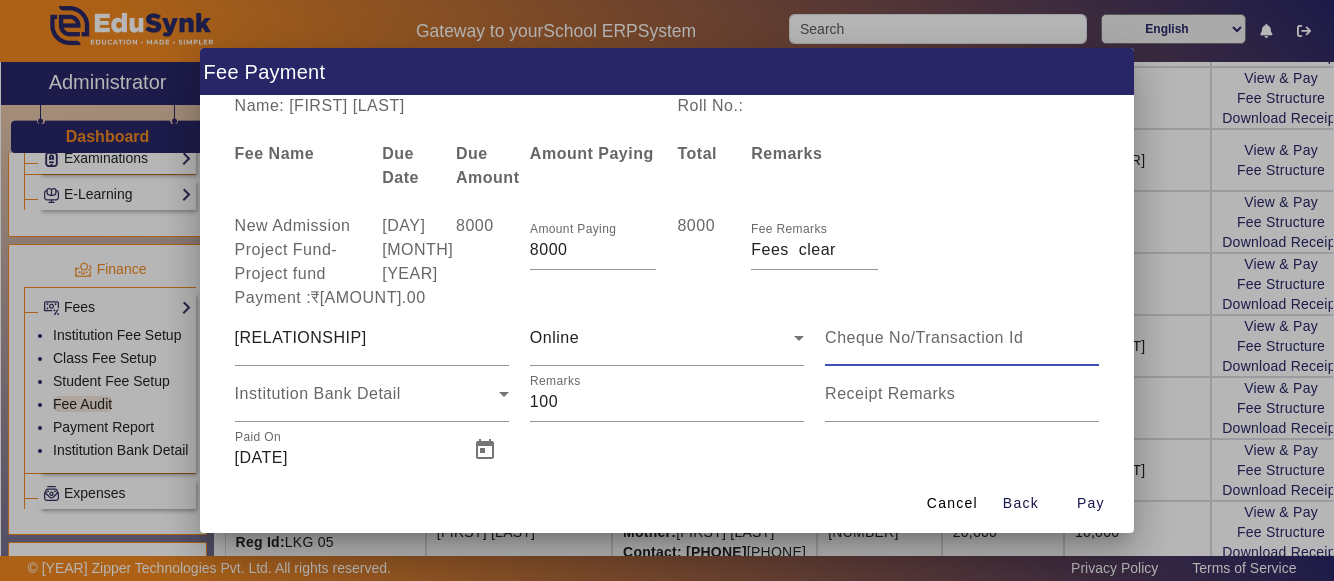 click at bounding box center (962, 338) 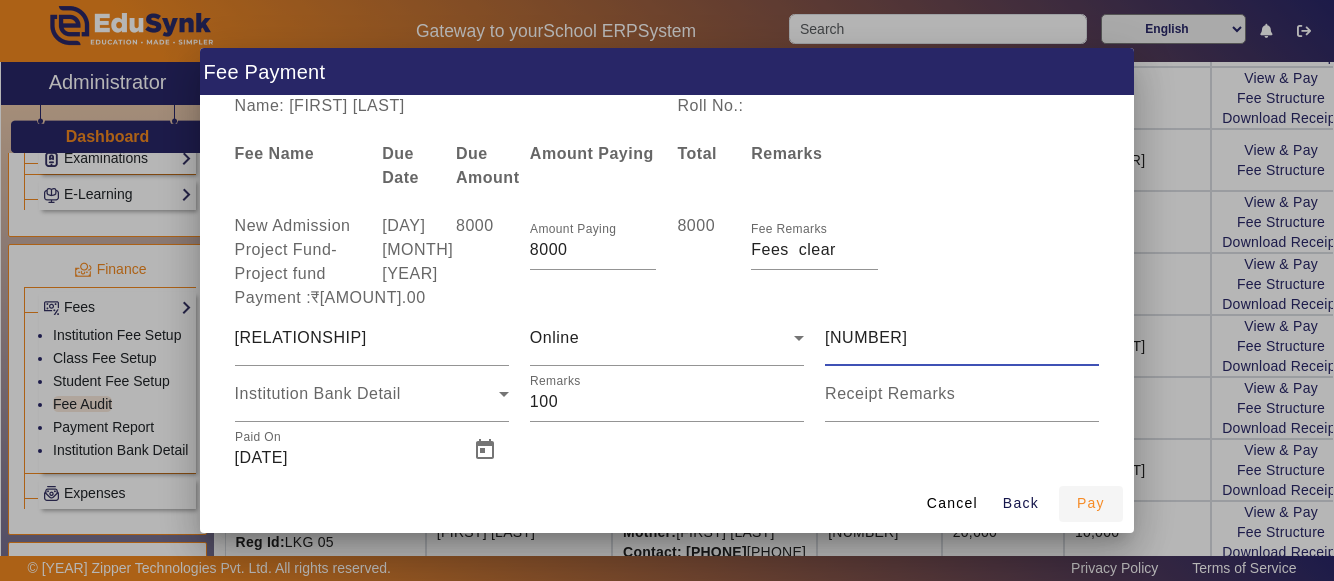type on "[NUMBER]" 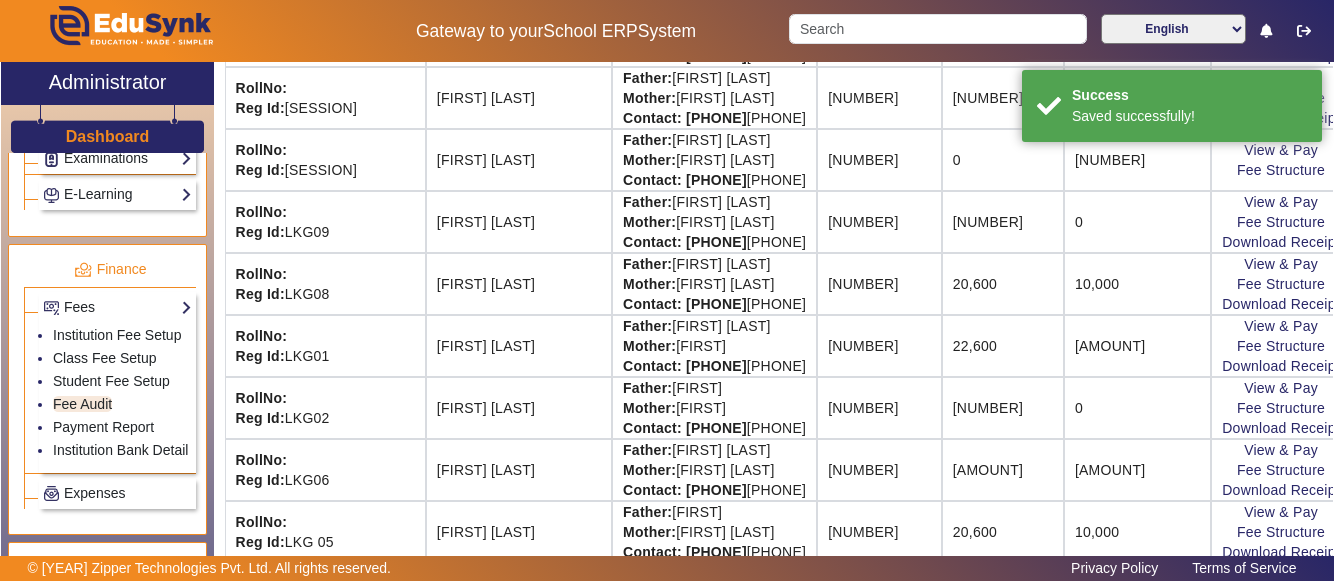 scroll, scrollTop: 0, scrollLeft: 0, axis: both 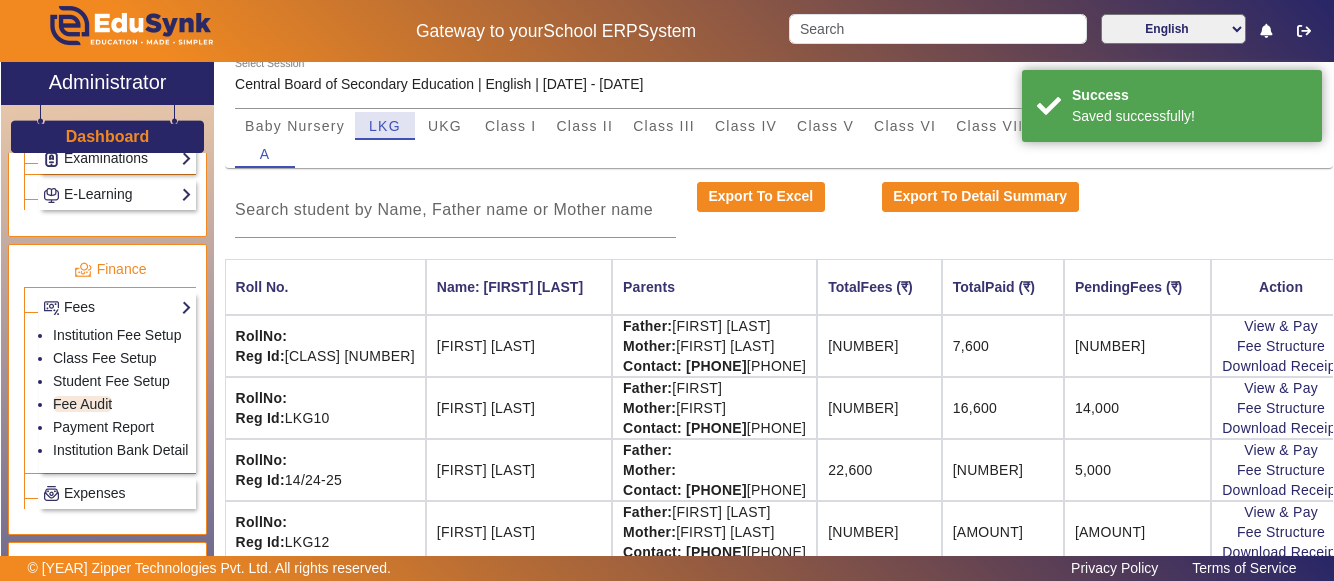 click on "LKG" at bounding box center [385, 126] 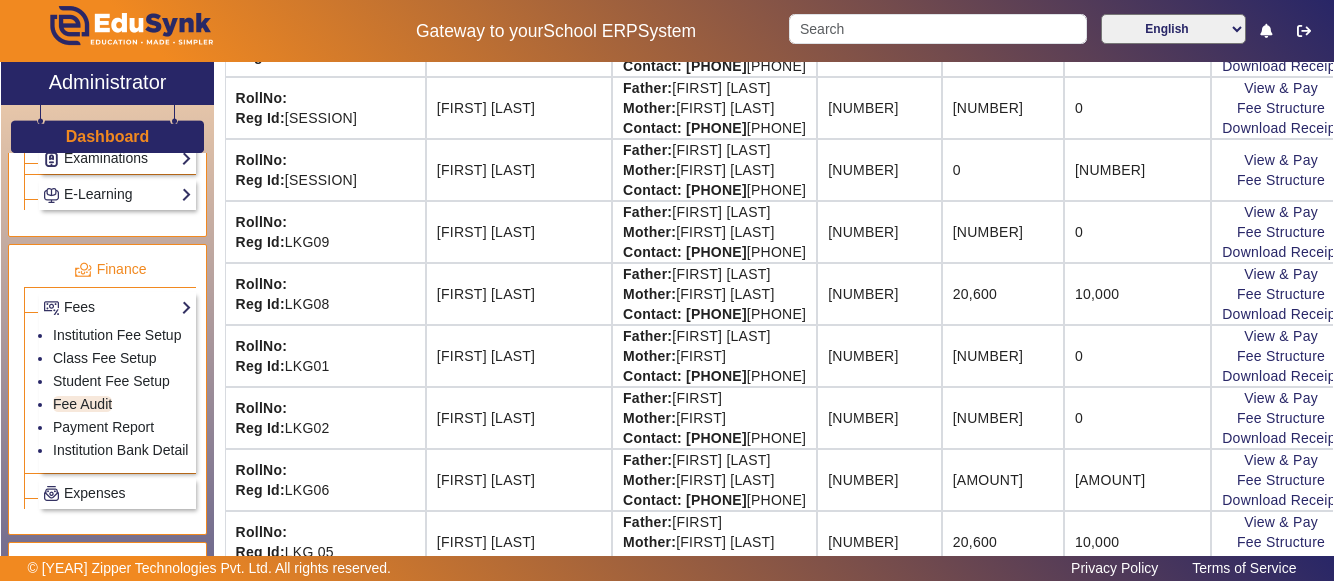 scroll, scrollTop: 729, scrollLeft: 0, axis: vertical 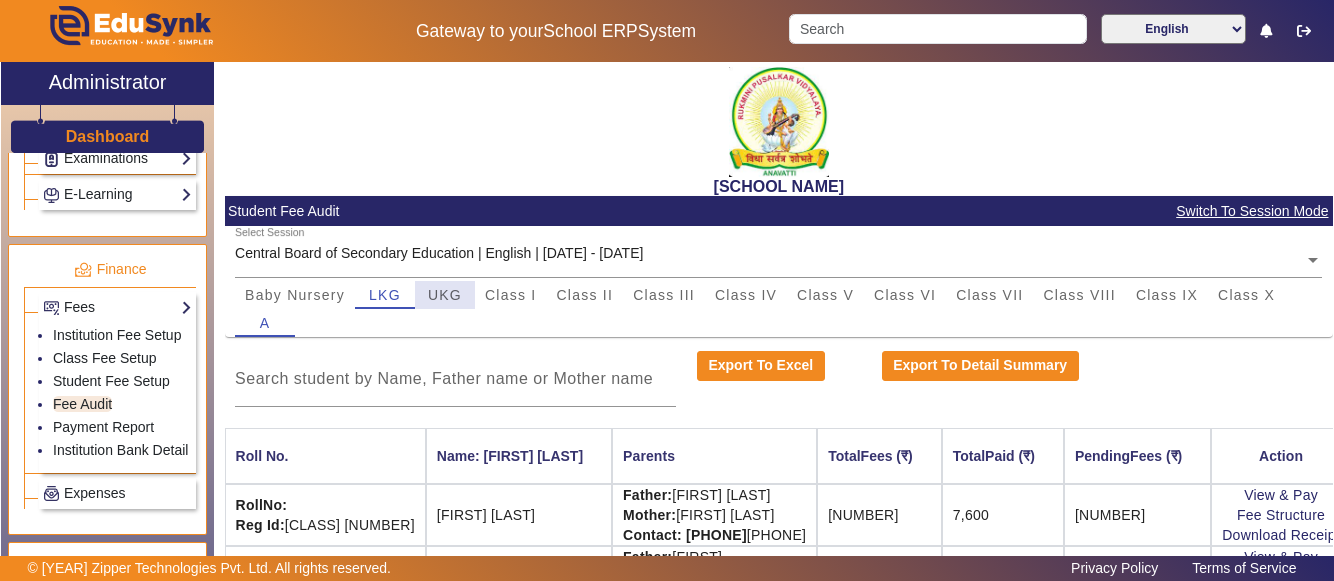 click on "UKG" at bounding box center (445, 295) 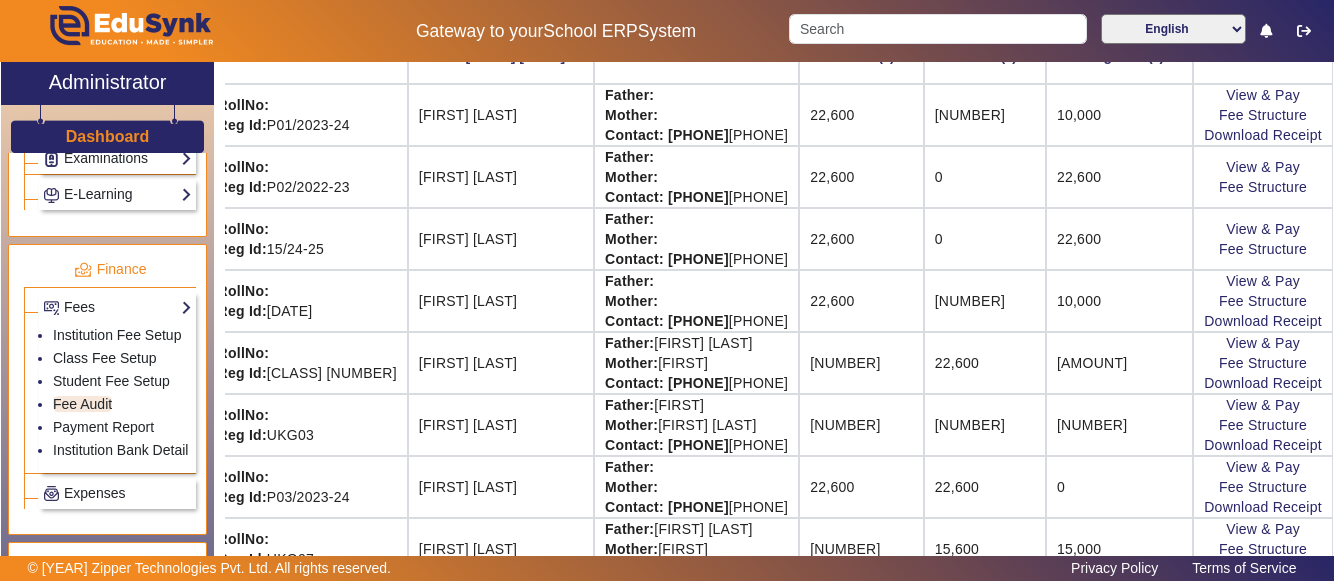 scroll, scrollTop: 440, scrollLeft: 120, axis: both 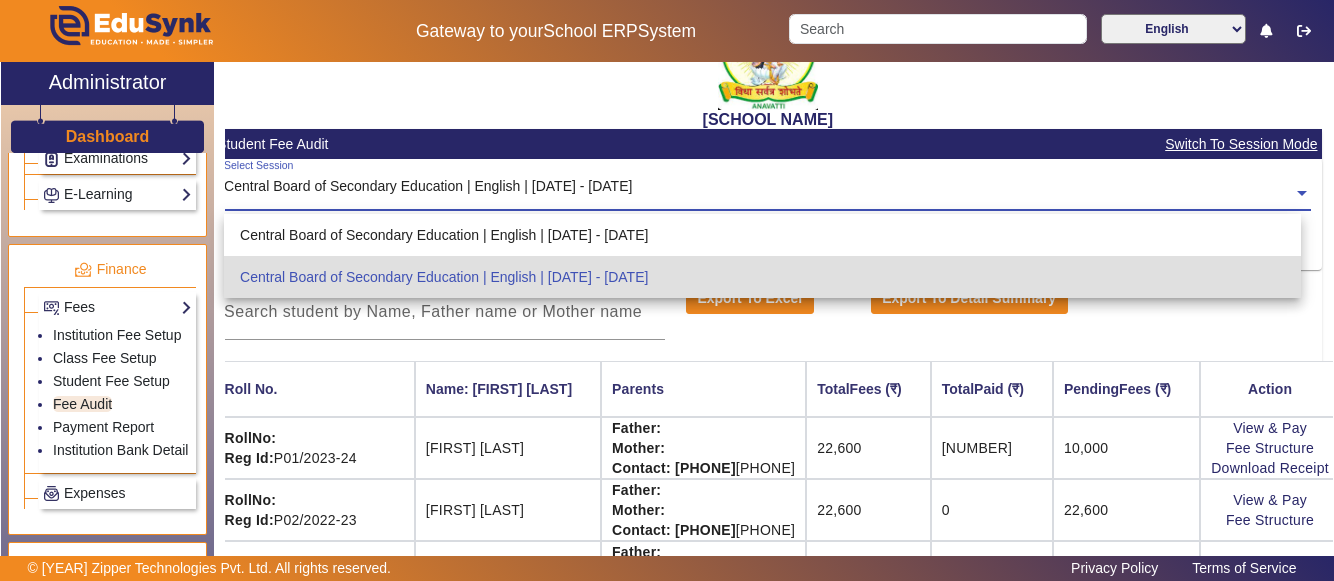 click 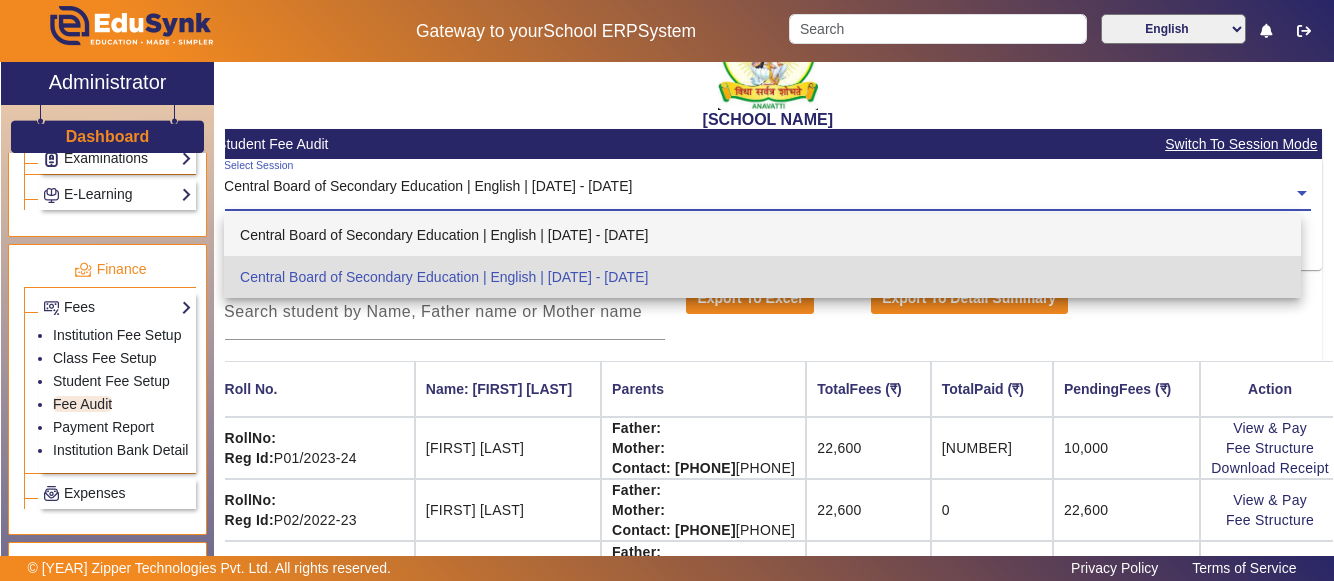 click on "Central Board of Secondary Education | English | [DATE] - [DATE]" at bounding box center (762, 235) 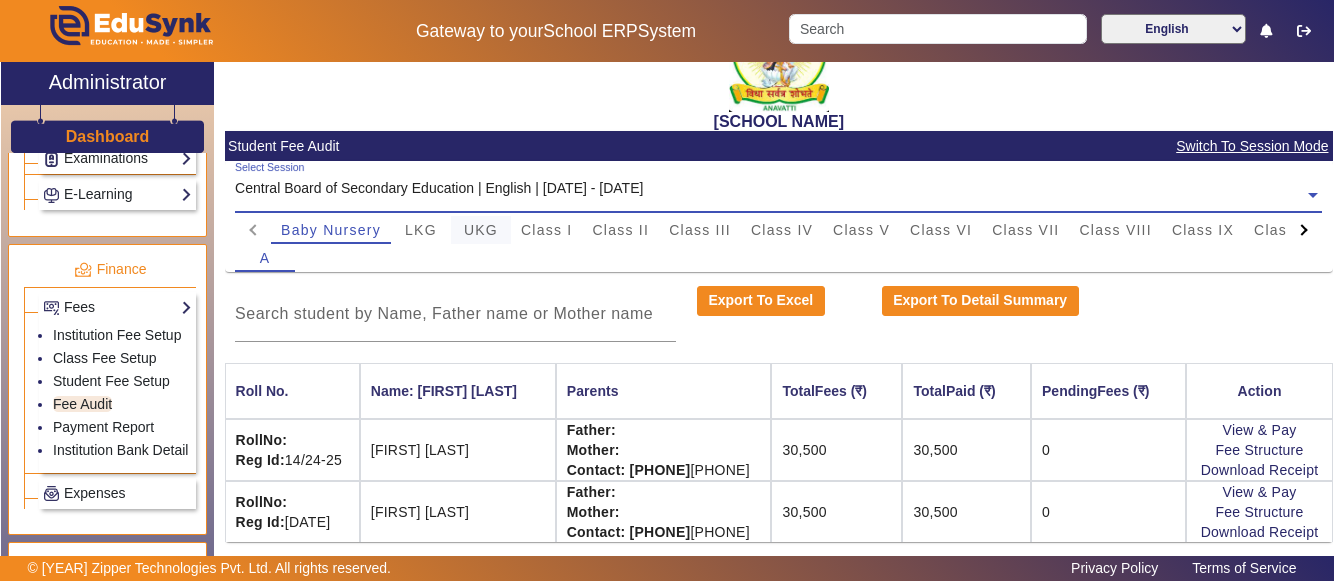 scroll, scrollTop: 65, scrollLeft: 0, axis: vertical 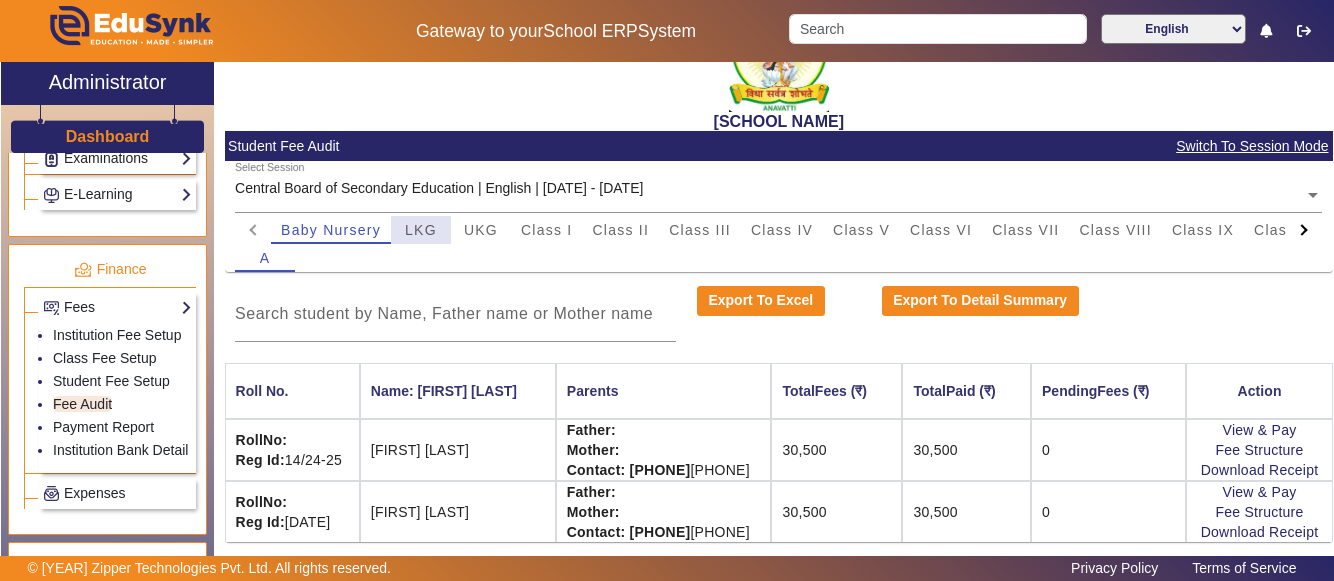 click on "LKG" at bounding box center [421, 230] 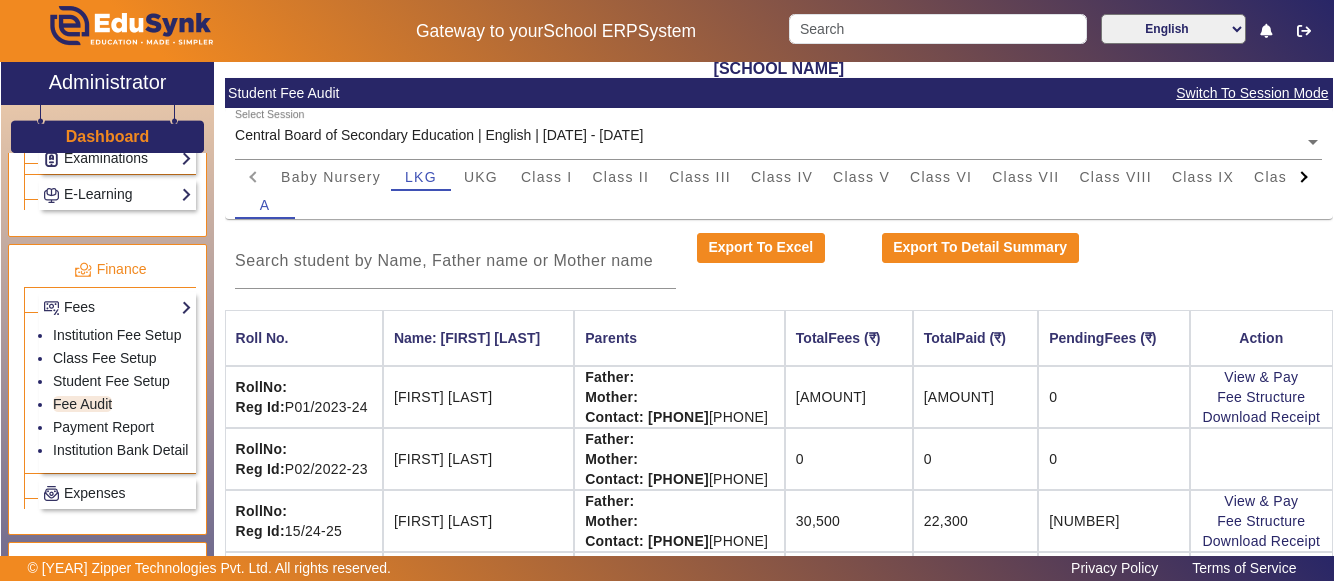 scroll, scrollTop: 51, scrollLeft: 0, axis: vertical 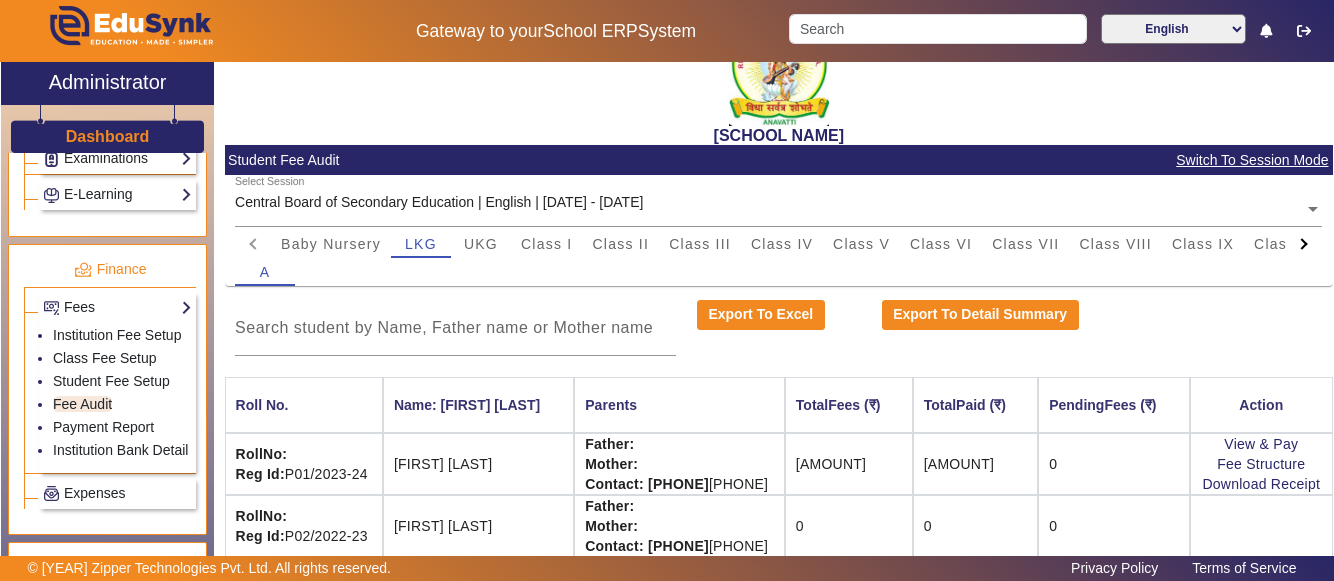 click 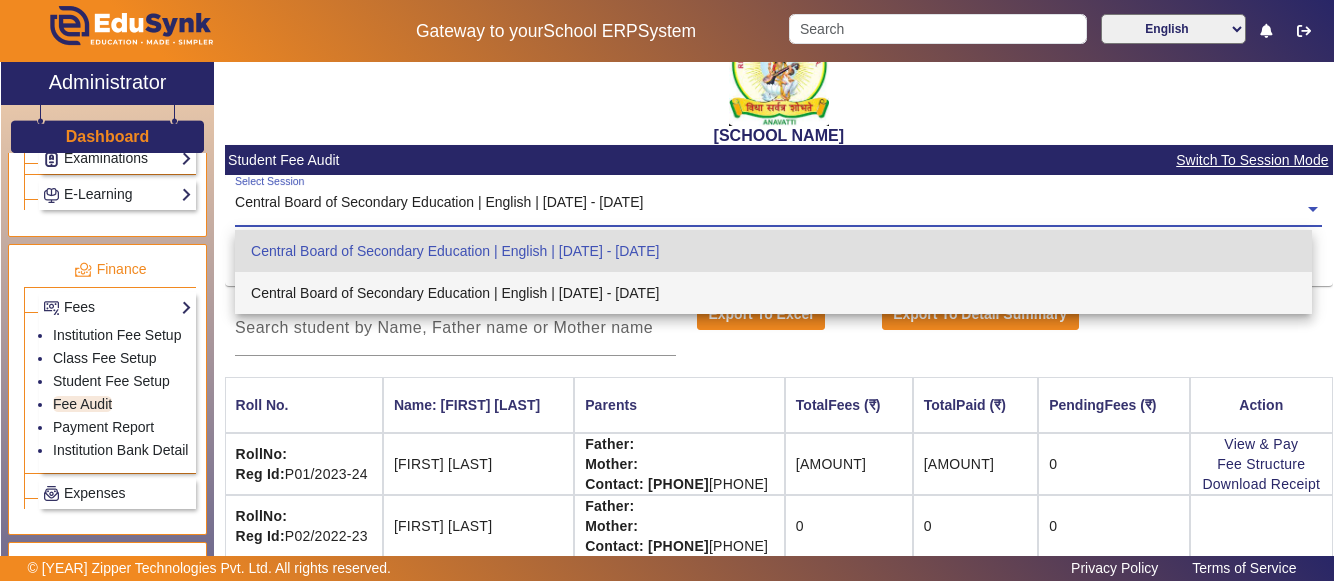 click on "Central Board of Secondary Education | English | [DATE] - [DATE]" at bounding box center (773, 293) 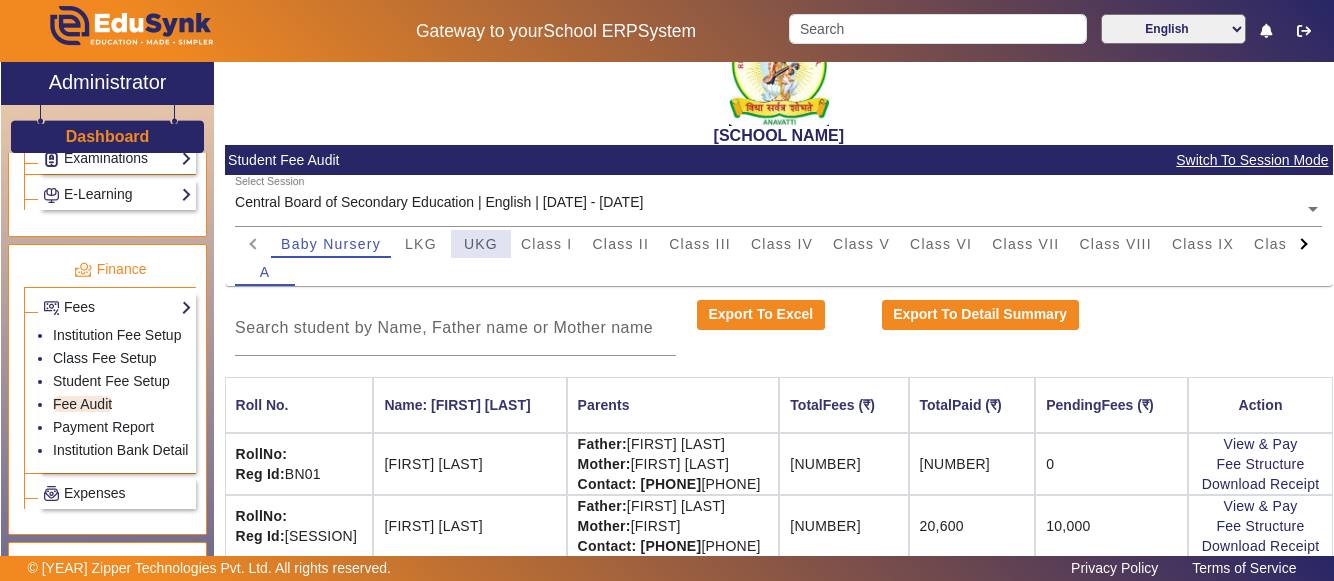 click on "UKG" at bounding box center [481, 244] 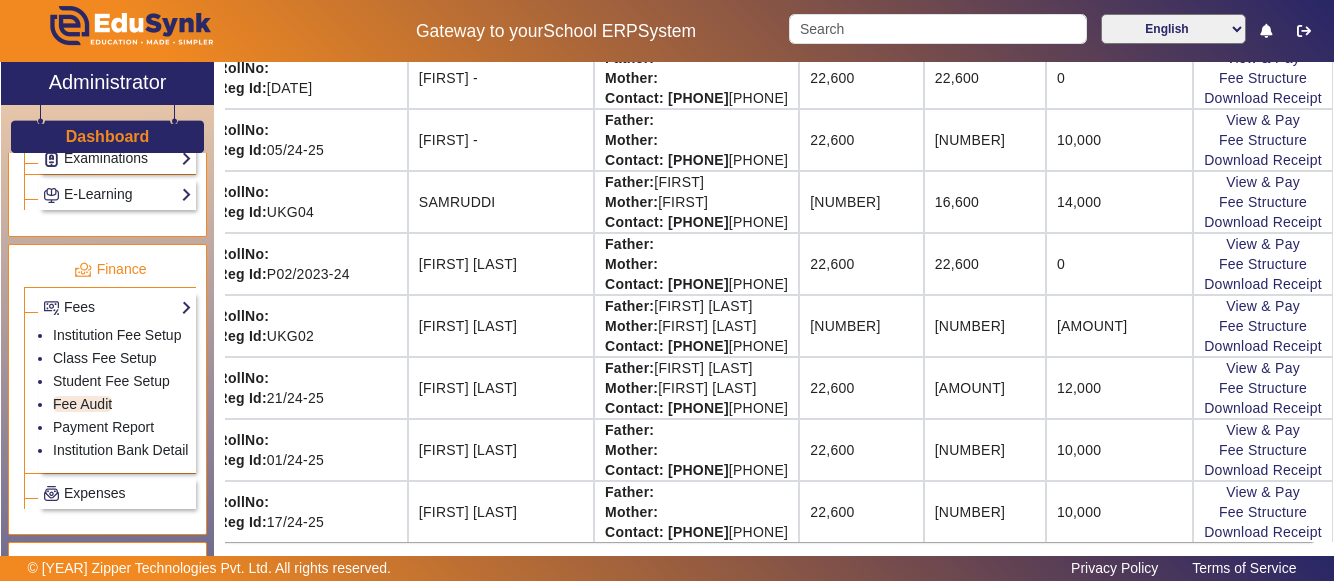scroll, scrollTop: 1315, scrollLeft: 160, axis: both 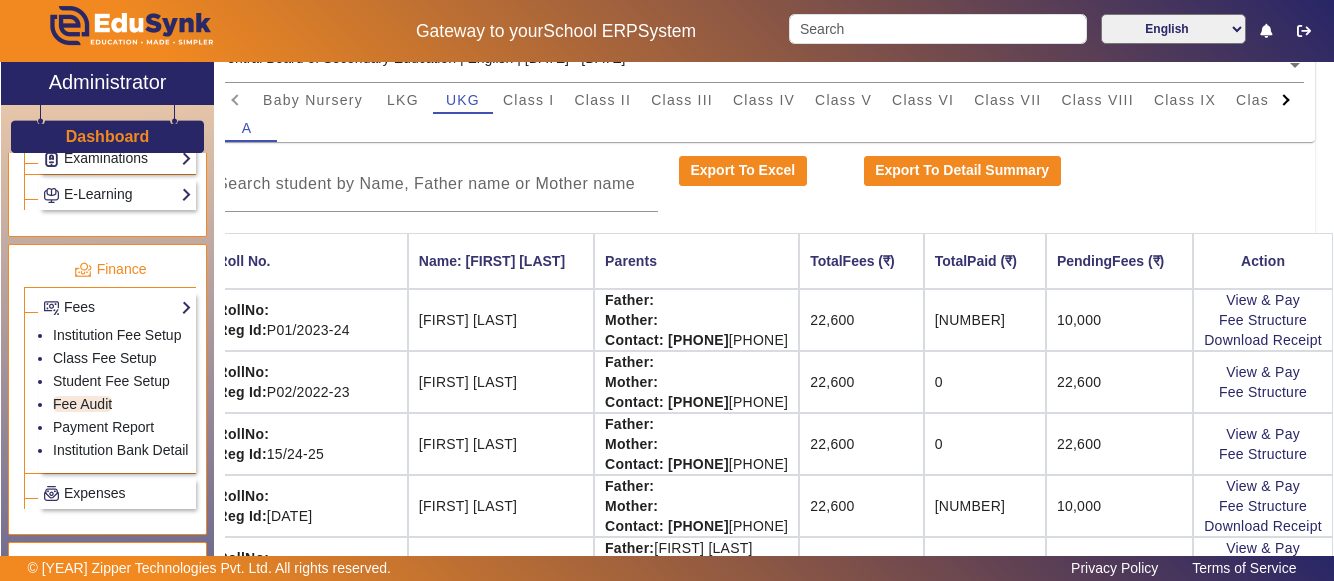 click on "[AMOUNT]" 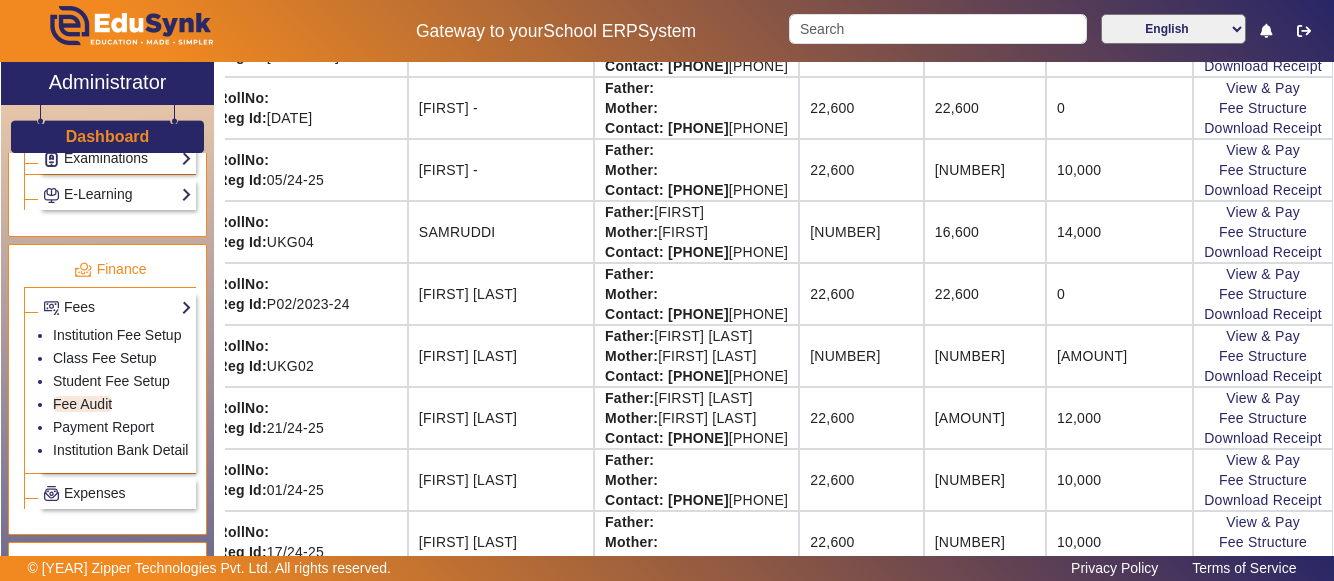 scroll, scrollTop: 1315, scrollLeft: 160, axis: both 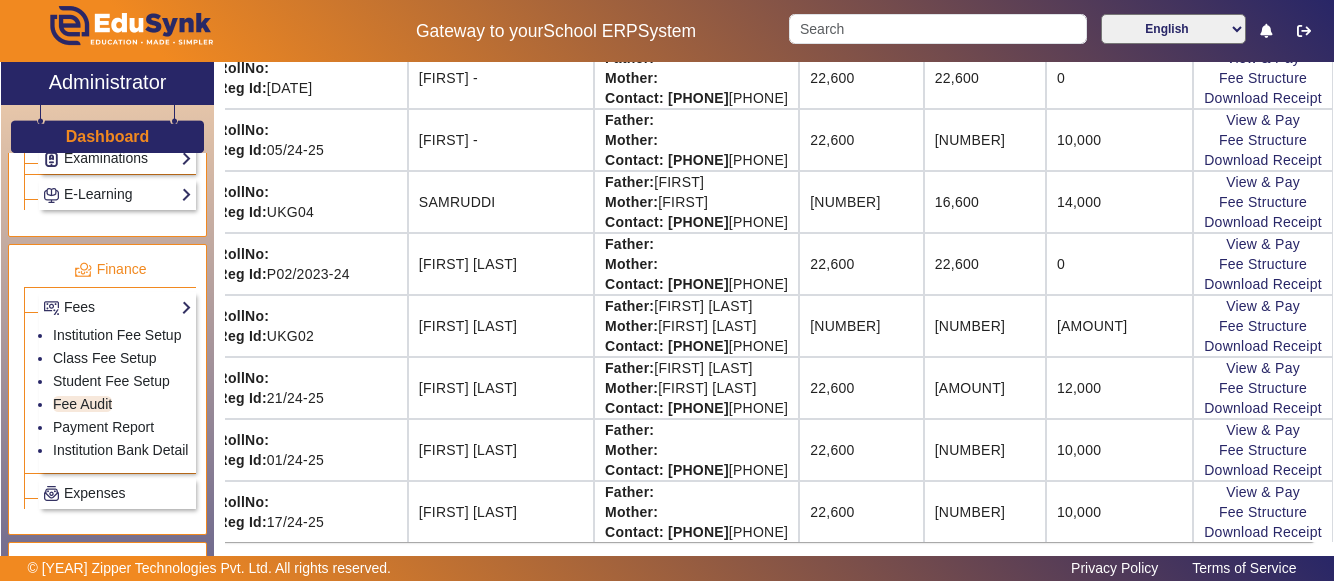 click on "© [YEAR] Zipper Technologies Pvt. Ltd. All rights reserved. Privacy Policy Terms of Service" 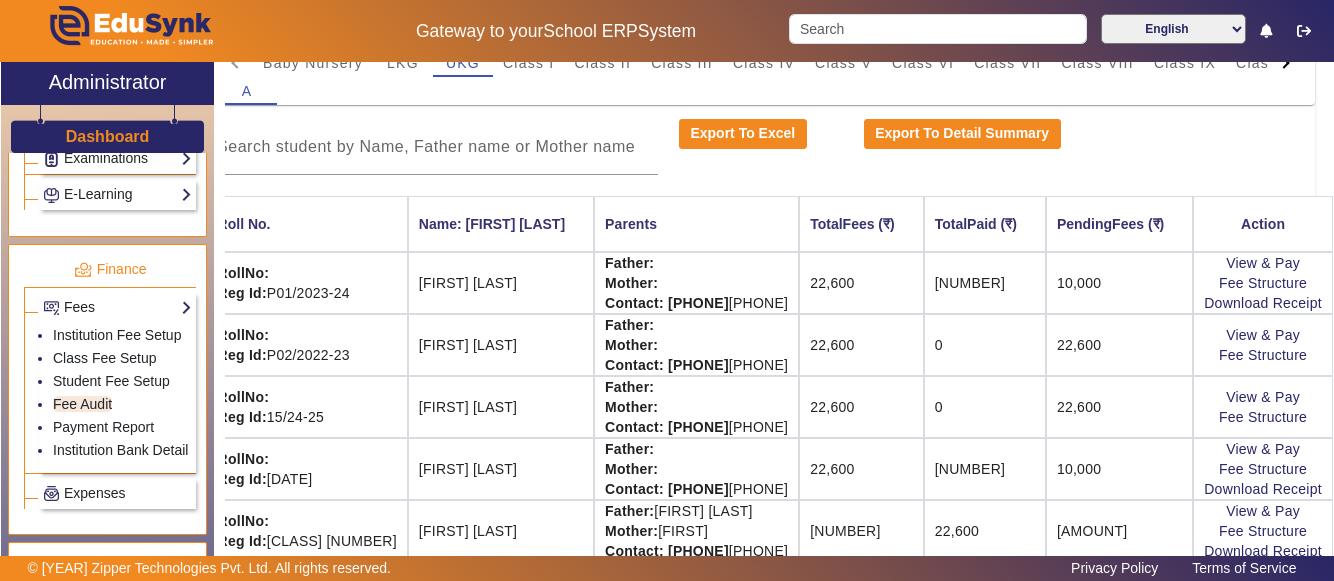 scroll, scrollTop: 208, scrollLeft: 160, axis: both 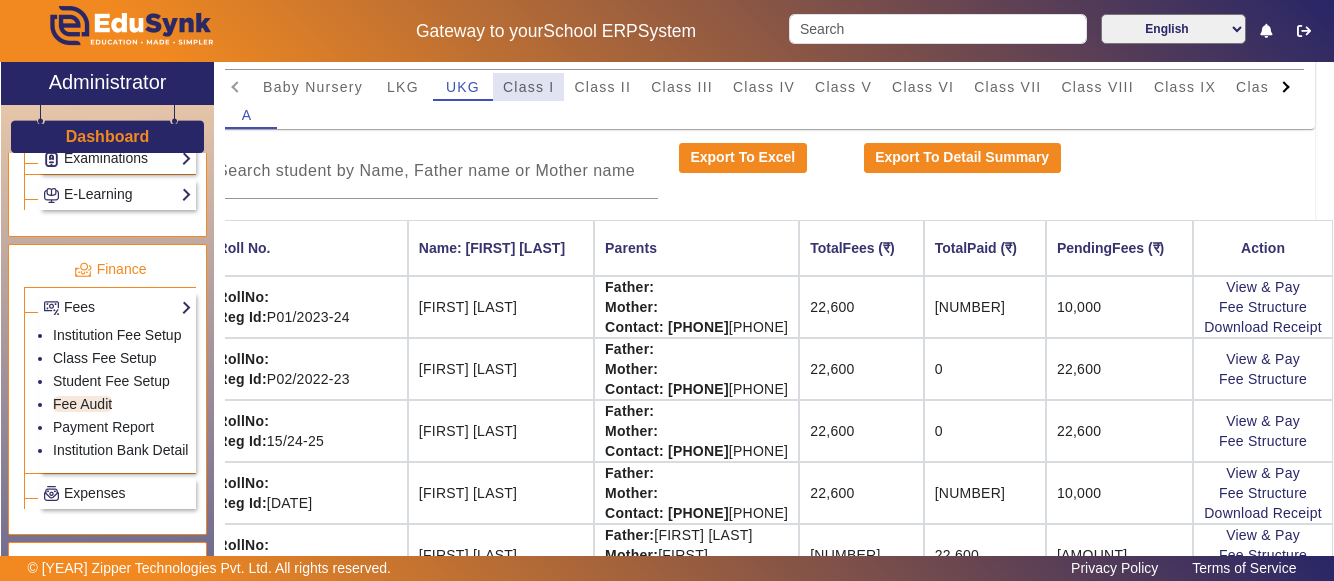 click on "Class I" at bounding box center (529, 87) 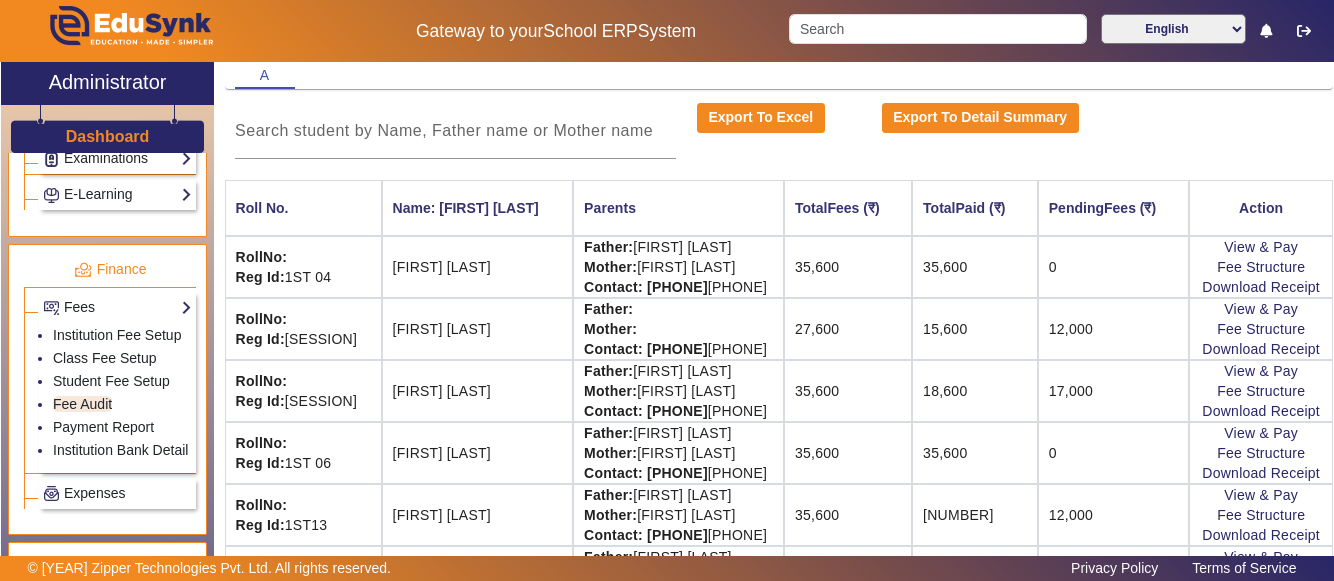 scroll, scrollTop: 288, scrollLeft: 160, axis: both 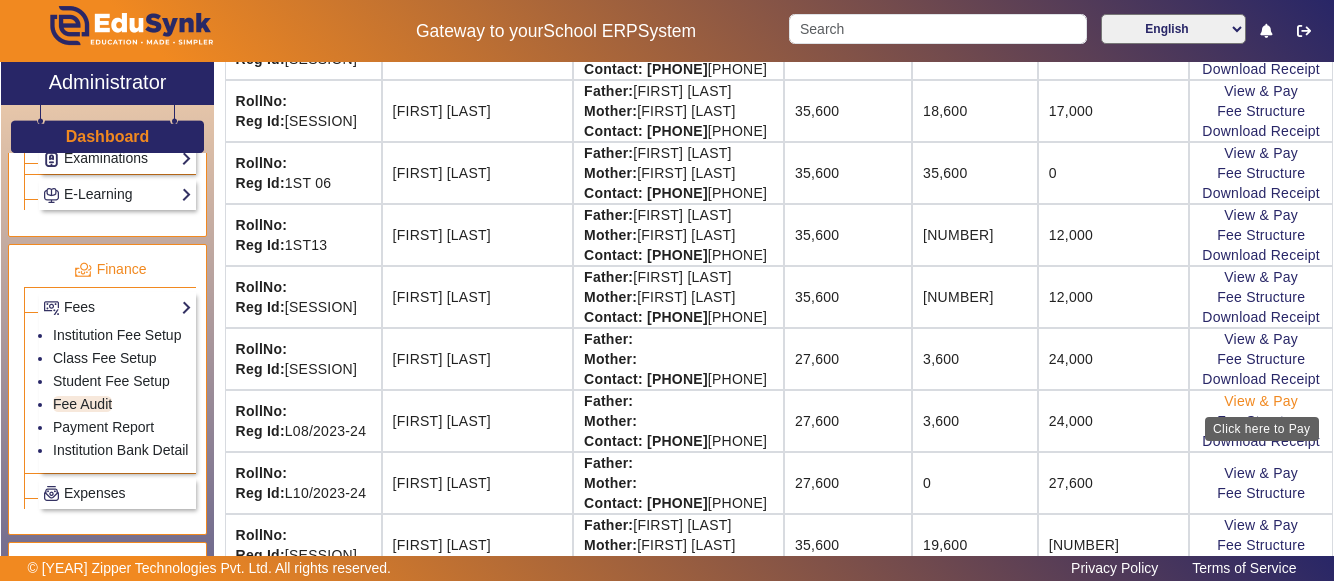 click on "View & Pay" 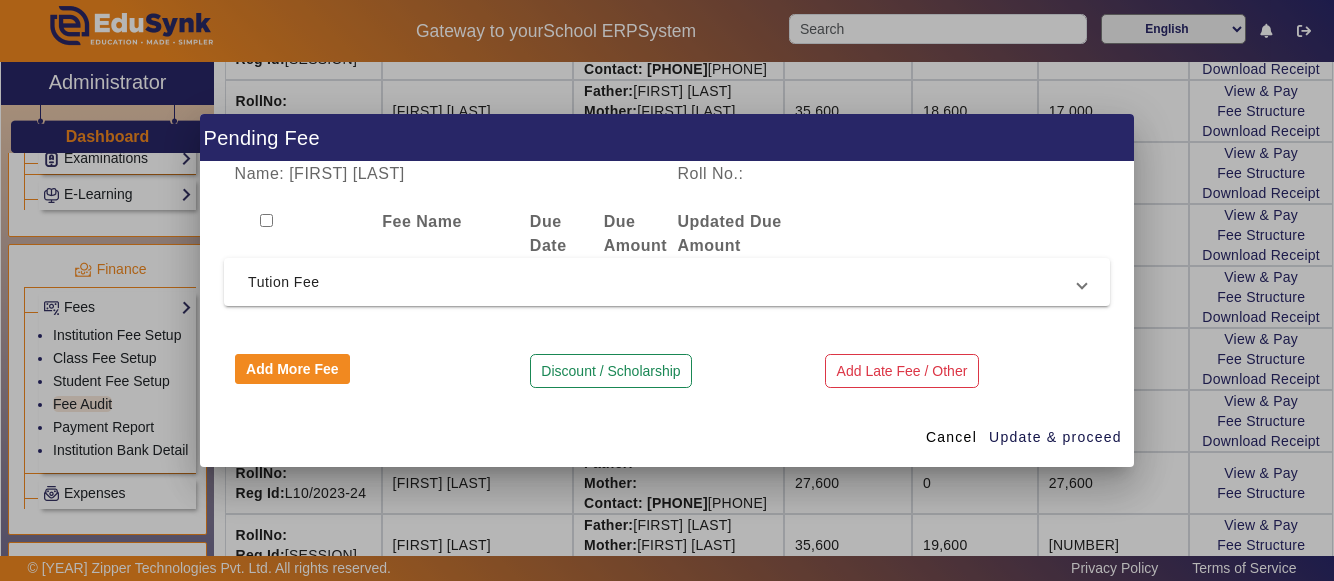 click on "Fee Name Due Date Due Amount Updated Due Amount" at bounding box center [667, 234] 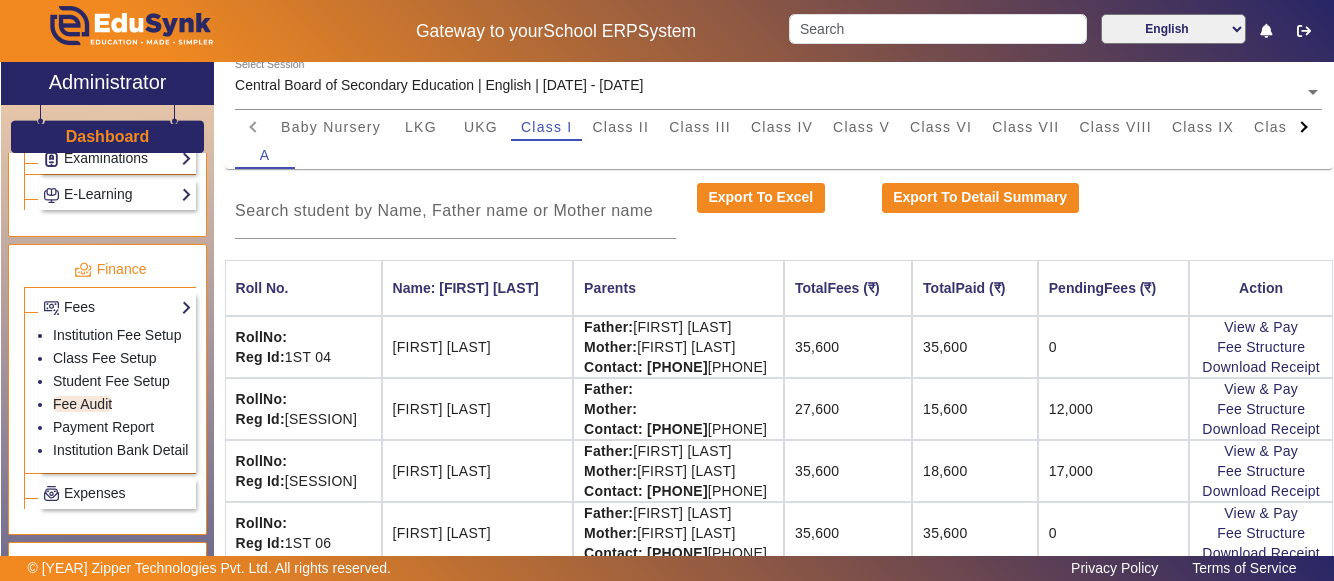 scroll, scrollTop: 128, scrollLeft: 160, axis: both 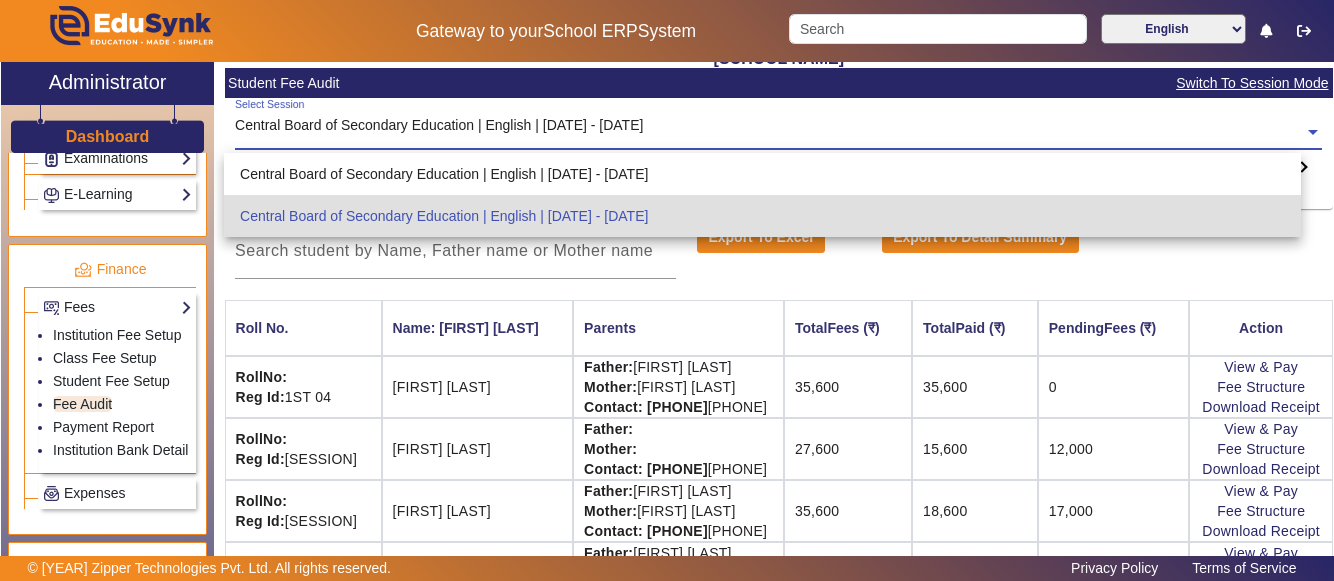 click 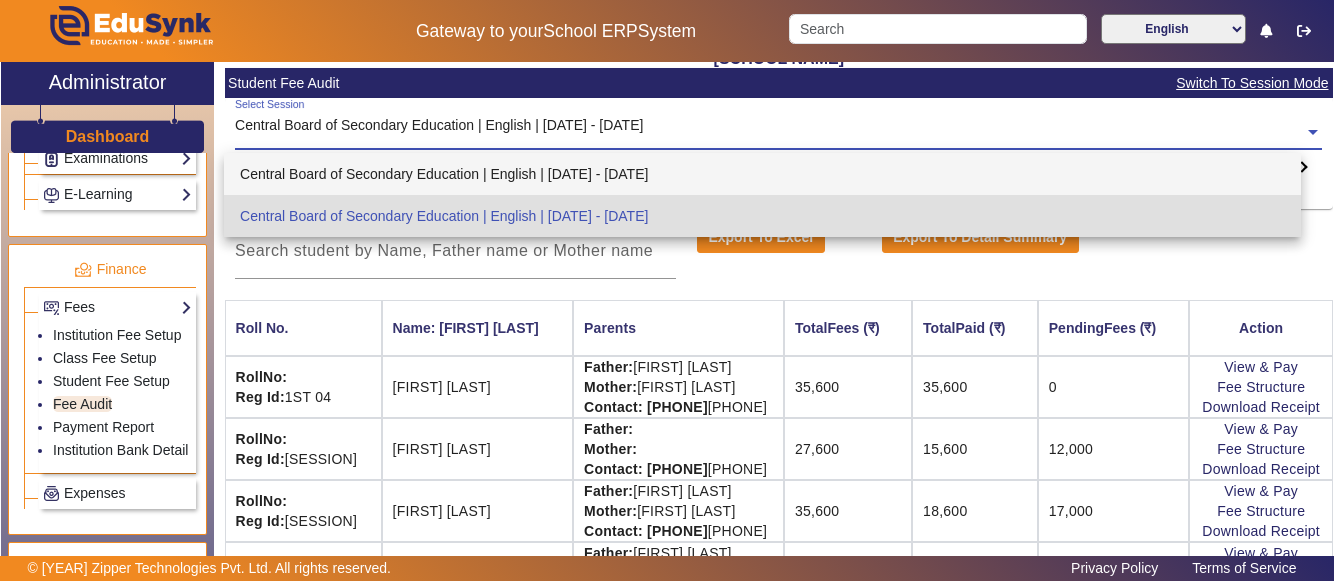 click on "Central Board of Secondary Education | English | [DATE] - [DATE]" at bounding box center (762, 174) 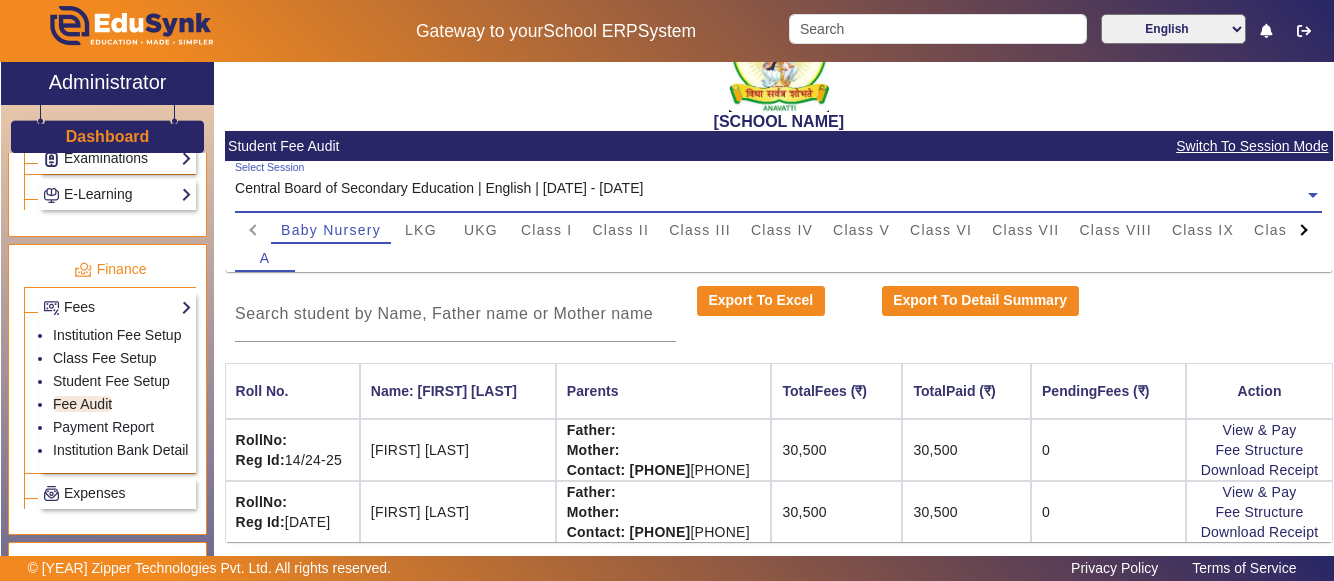 scroll, scrollTop: 65, scrollLeft: 0, axis: vertical 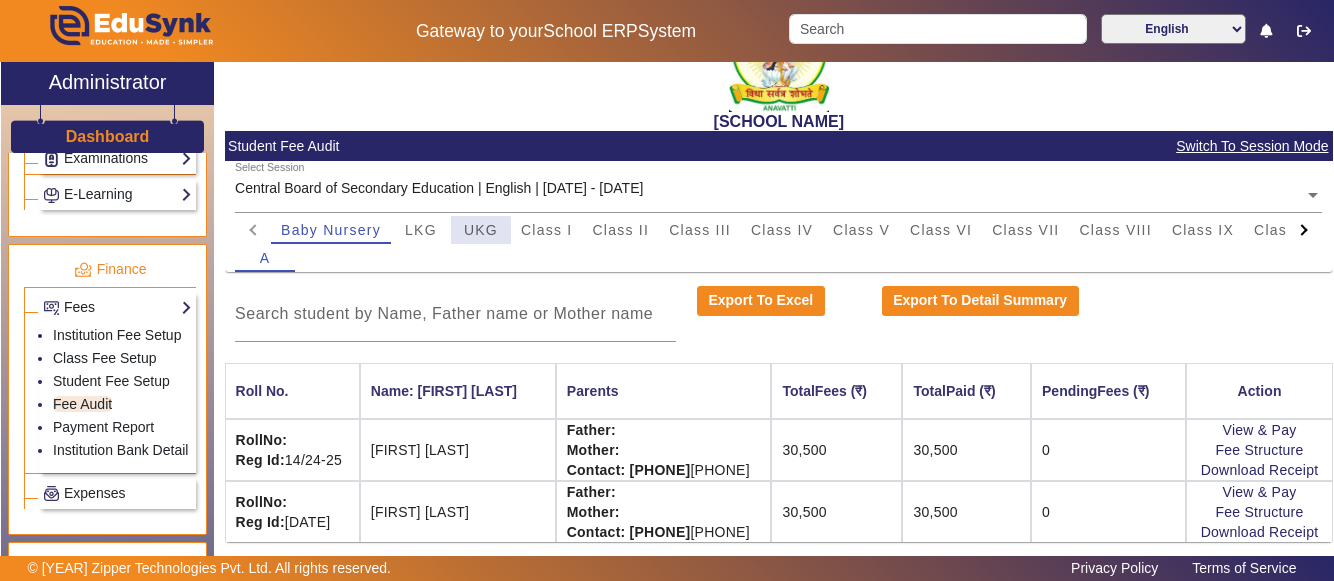click on "UKG" at bounding box center [481, 230] 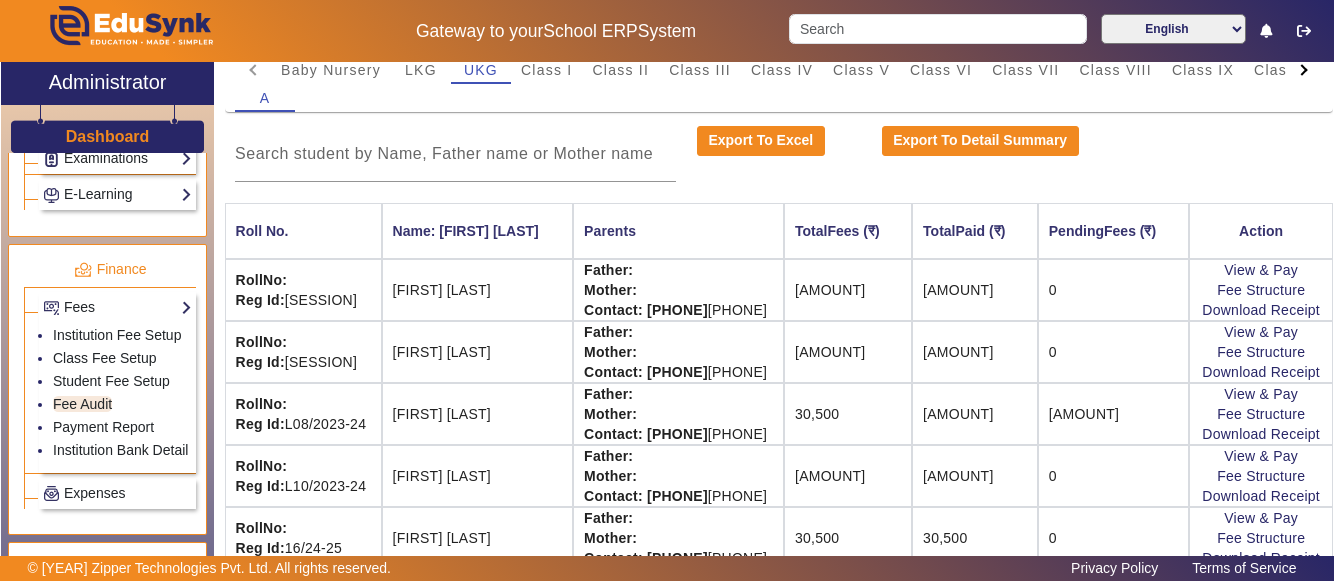 scroll, scrollTop: 185, scrollLeft: 0, axis: vertical 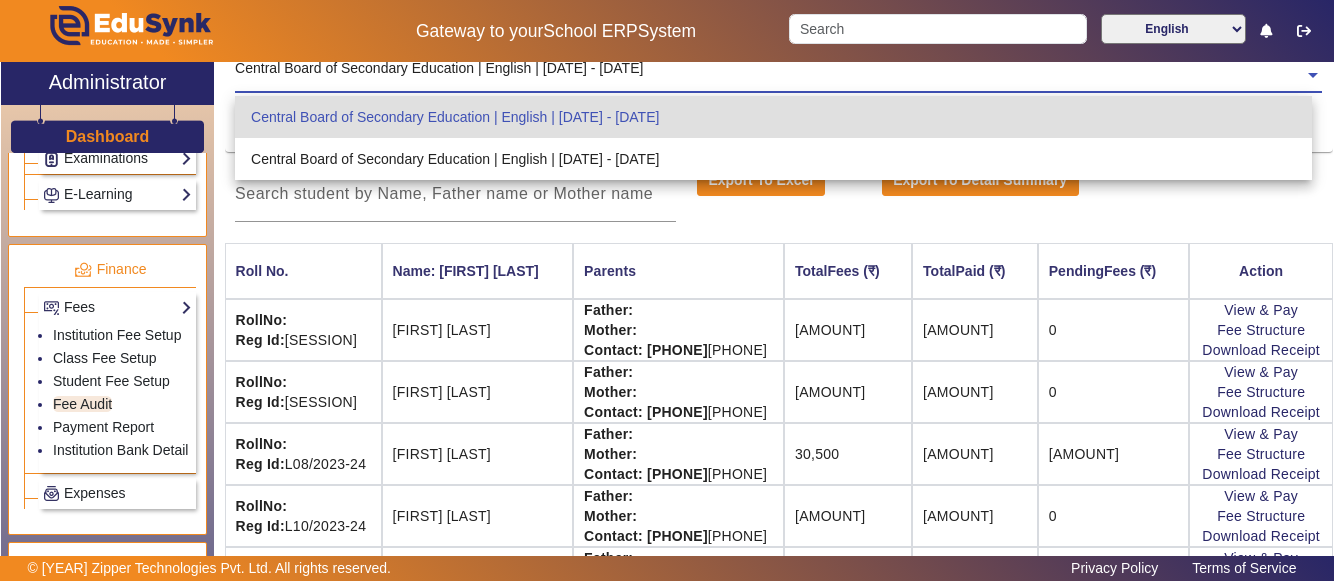 click 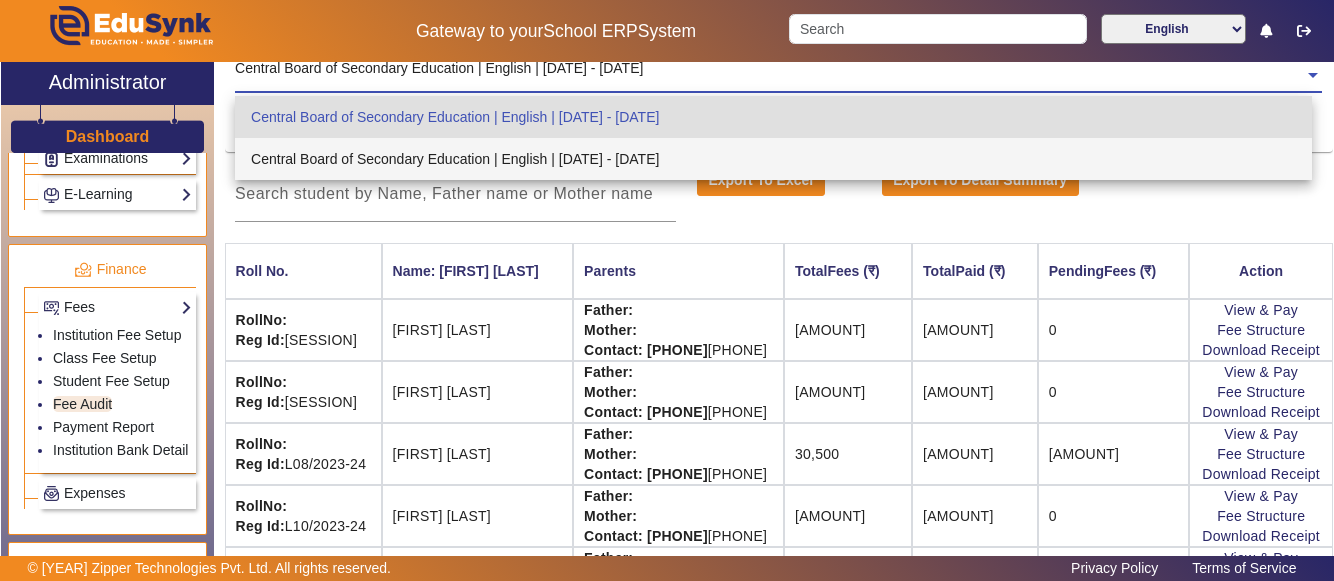 click on "Central Board of Secondary Education | English | [DATE] - [DATE]" at bounding box center [773, 159] 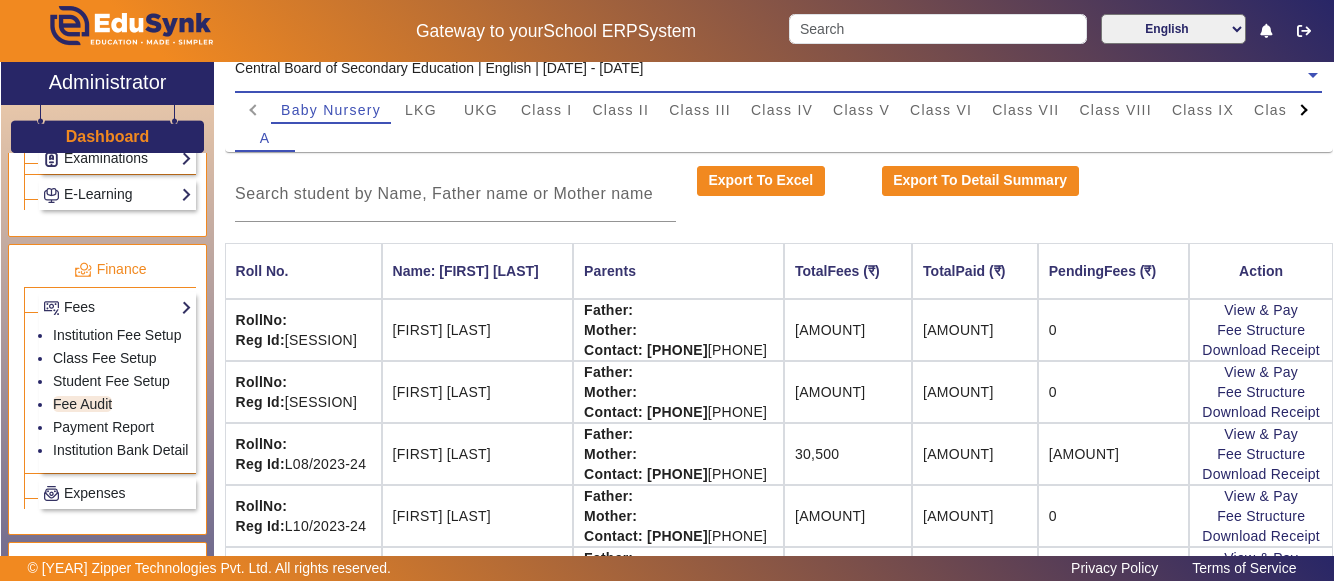 scroll, scrollTop: 127, scrollLeft: 0, axis: vertical 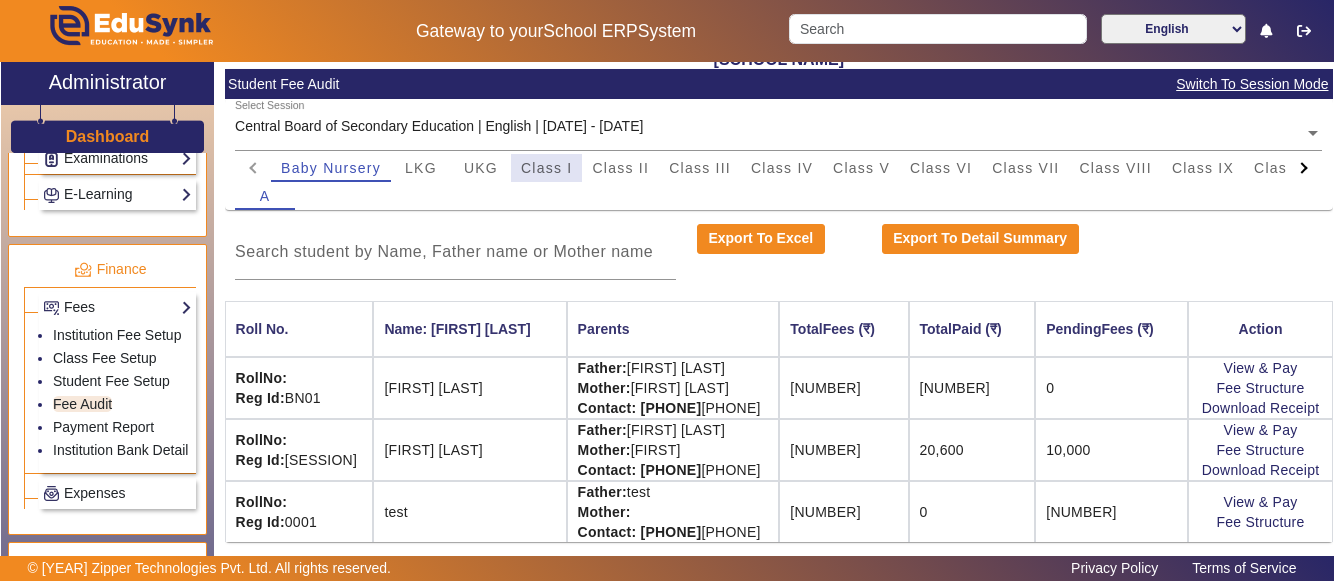 click on "Class I" at bounding box center (547, 168) 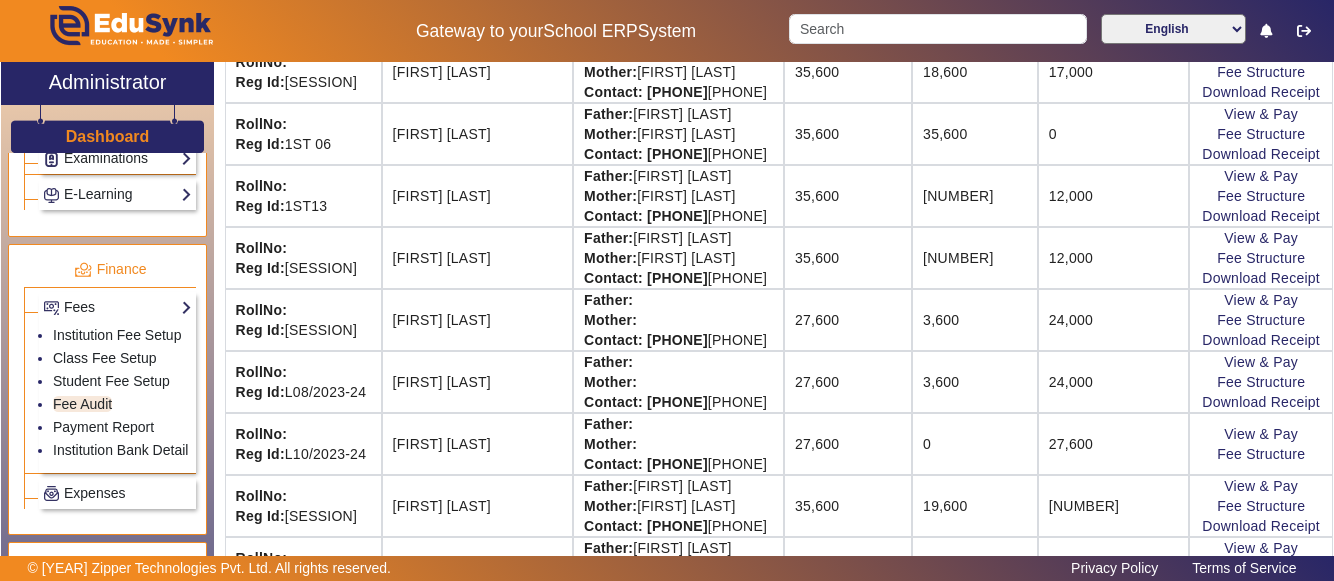 scroll, scrollTop: 567, scrollLeft: 181, axis: both 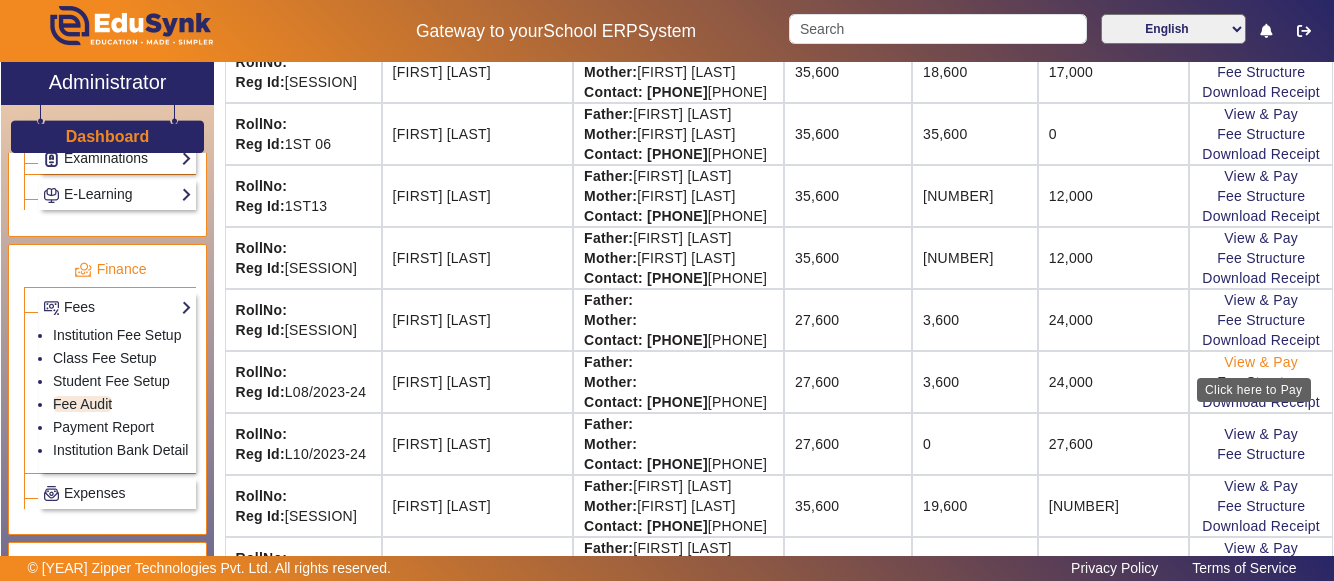 click on "View & Pay" 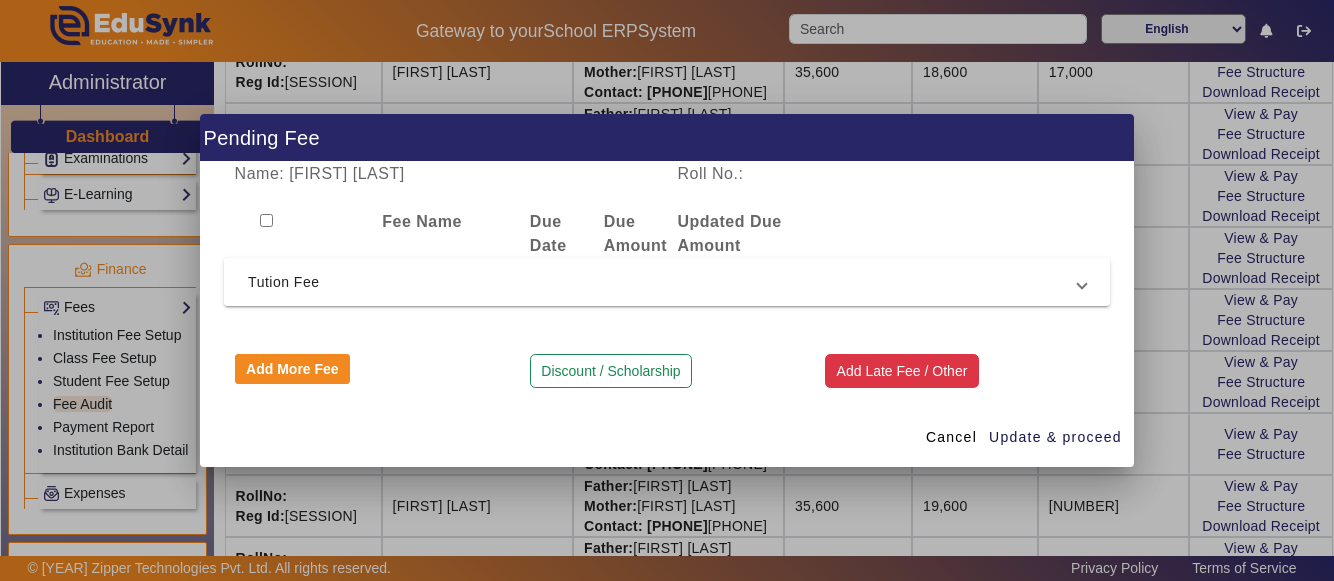click on "Add Late Fee / Other" at bounding box center (902, 371) 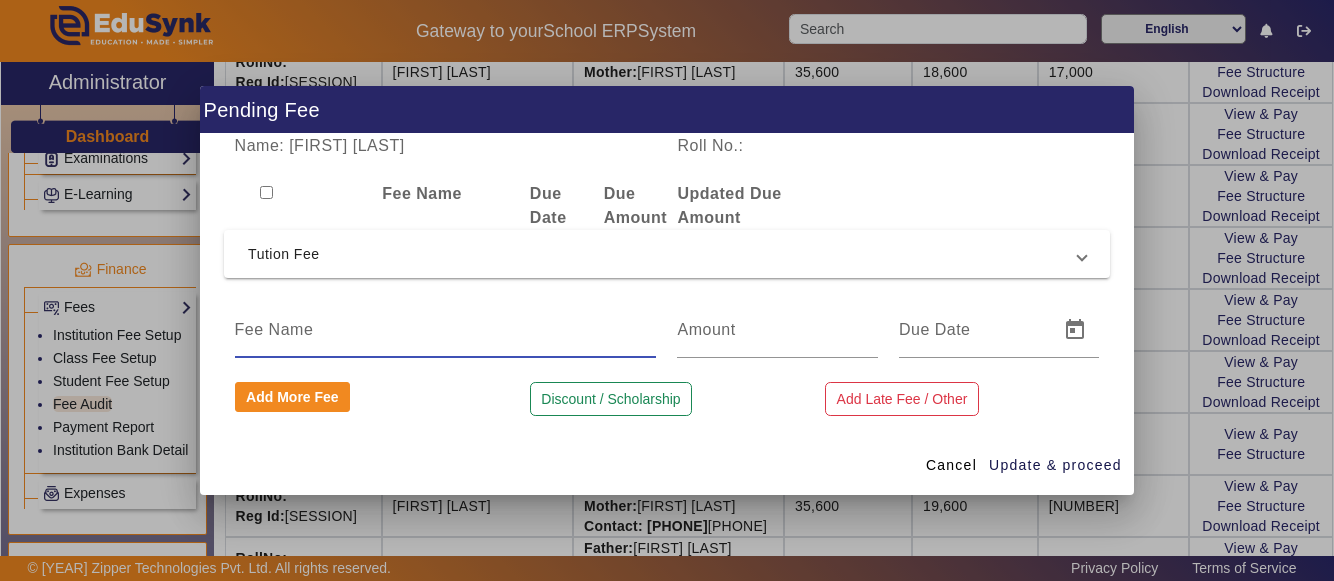 click at bounding box center (446, 330) 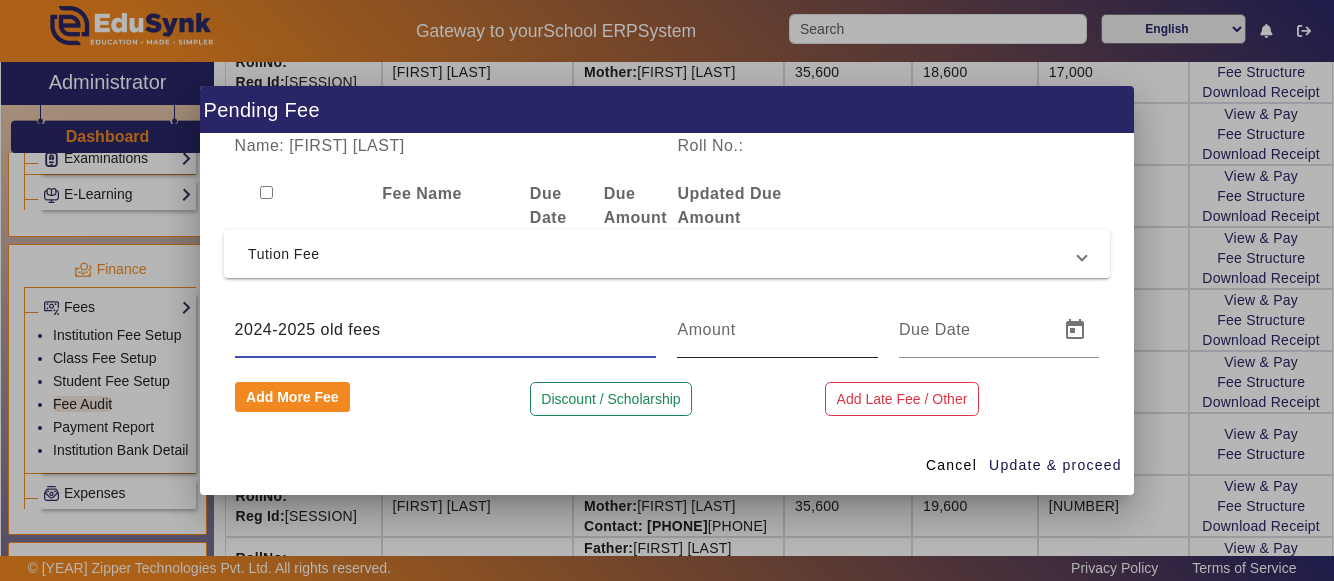 type on "2024-2025 old fees" 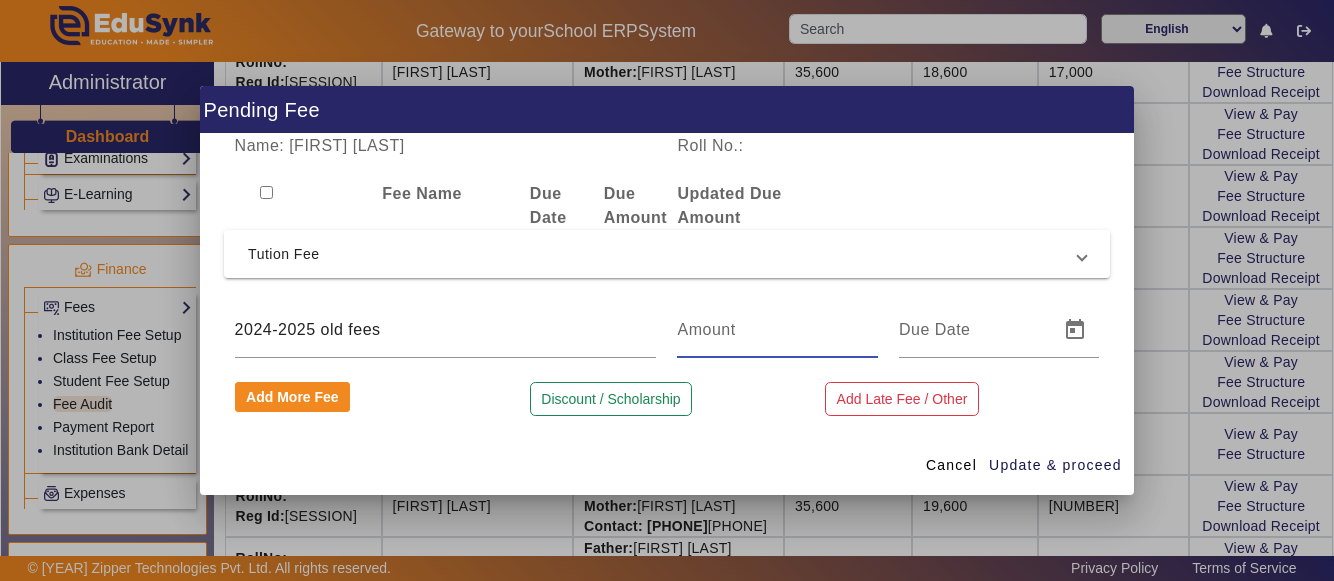 click at bounding box center (777, 330) 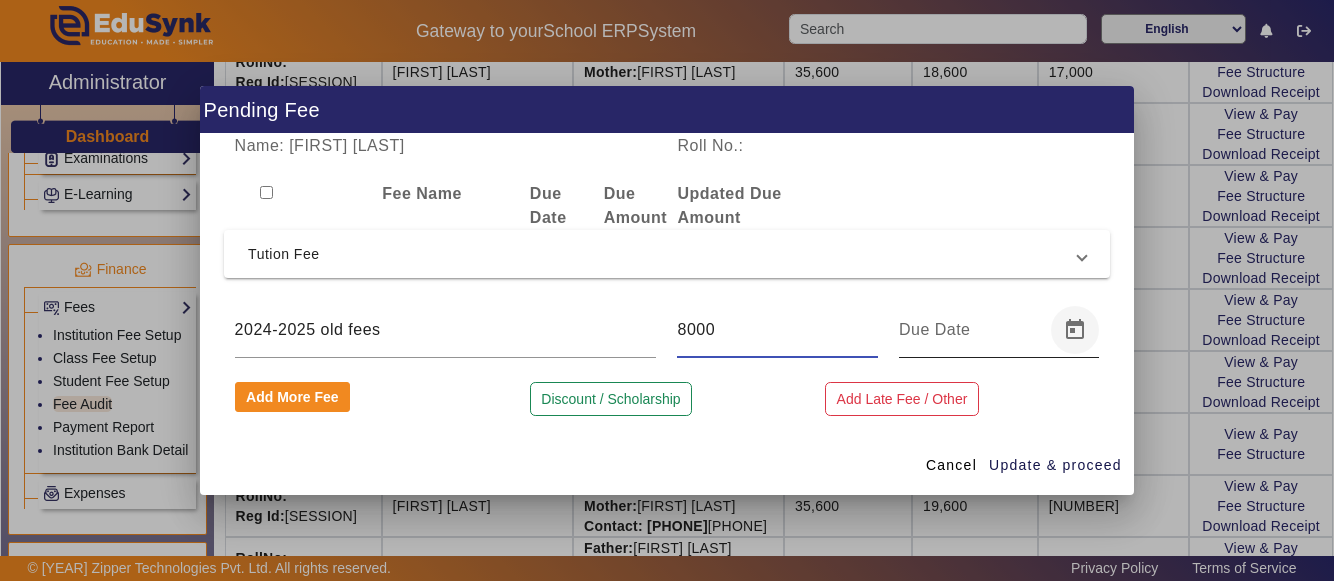 type on "8000" 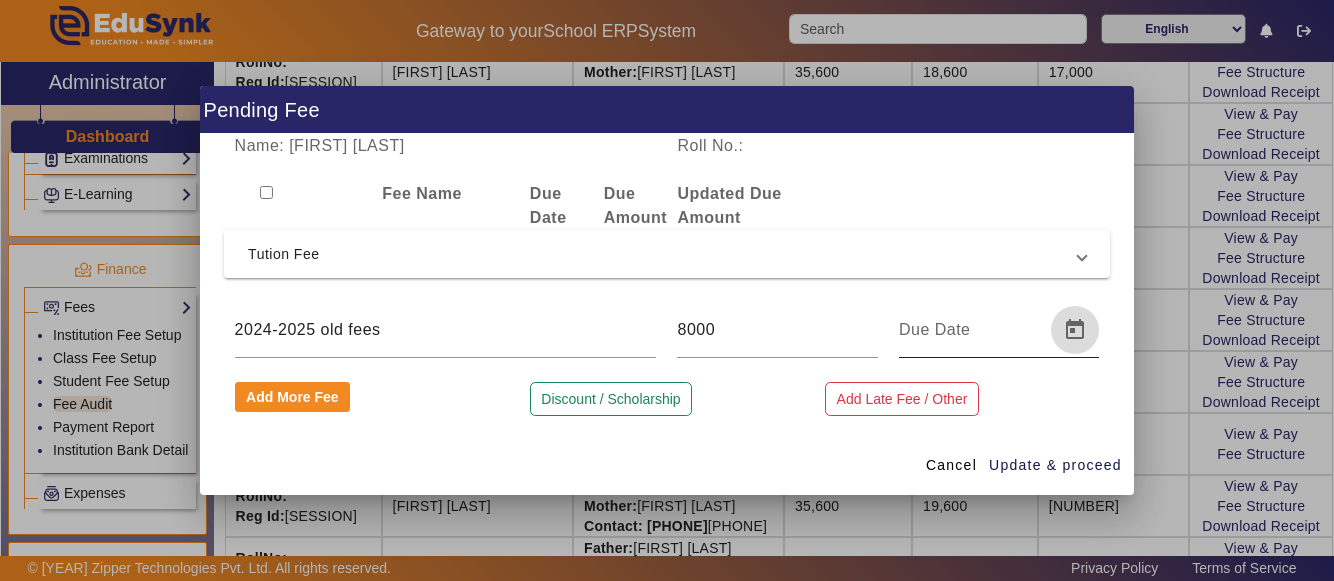 click at bounding box center (1075, 330) 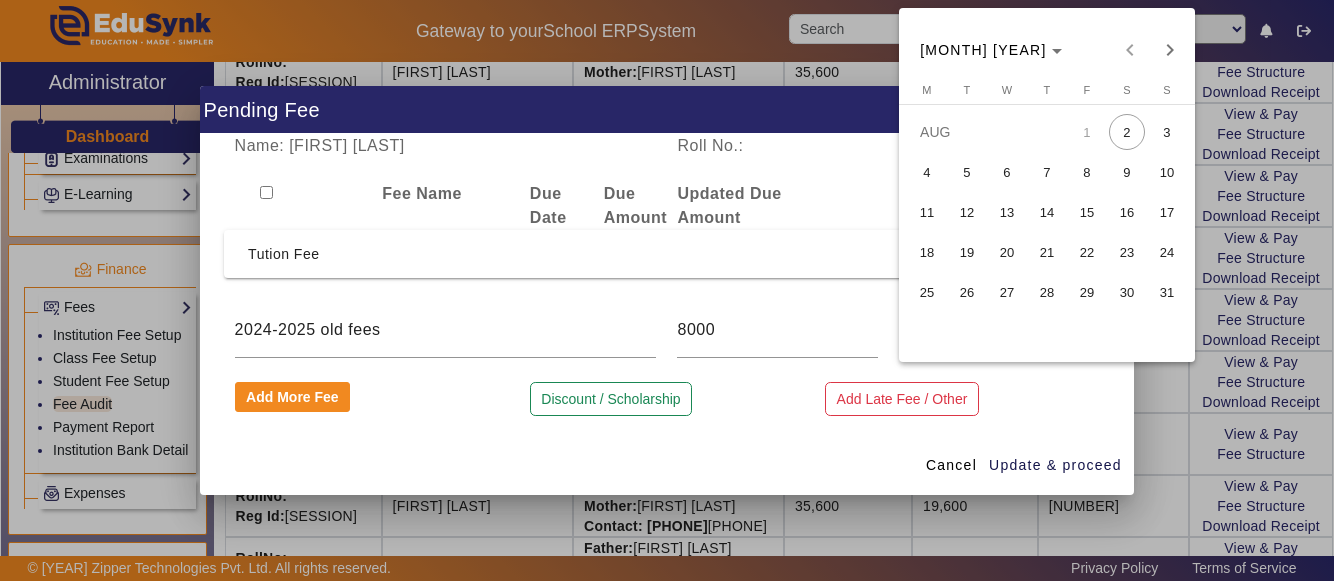 click on "31" at bounding box center (1167, 292) 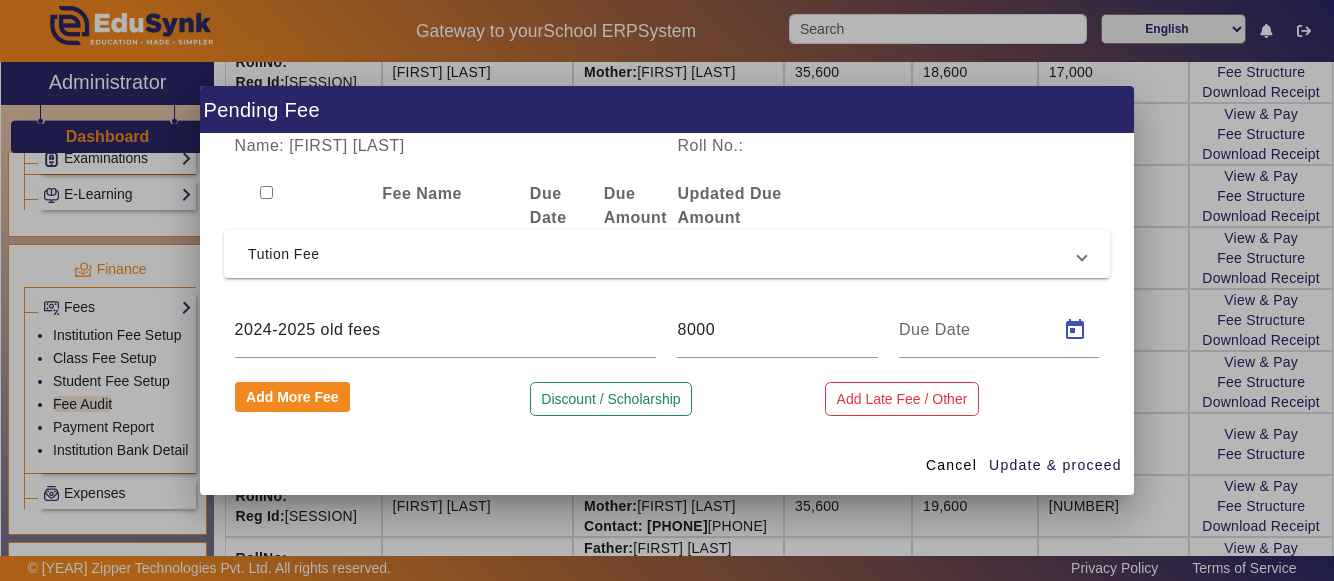 type on "31/08/2025" 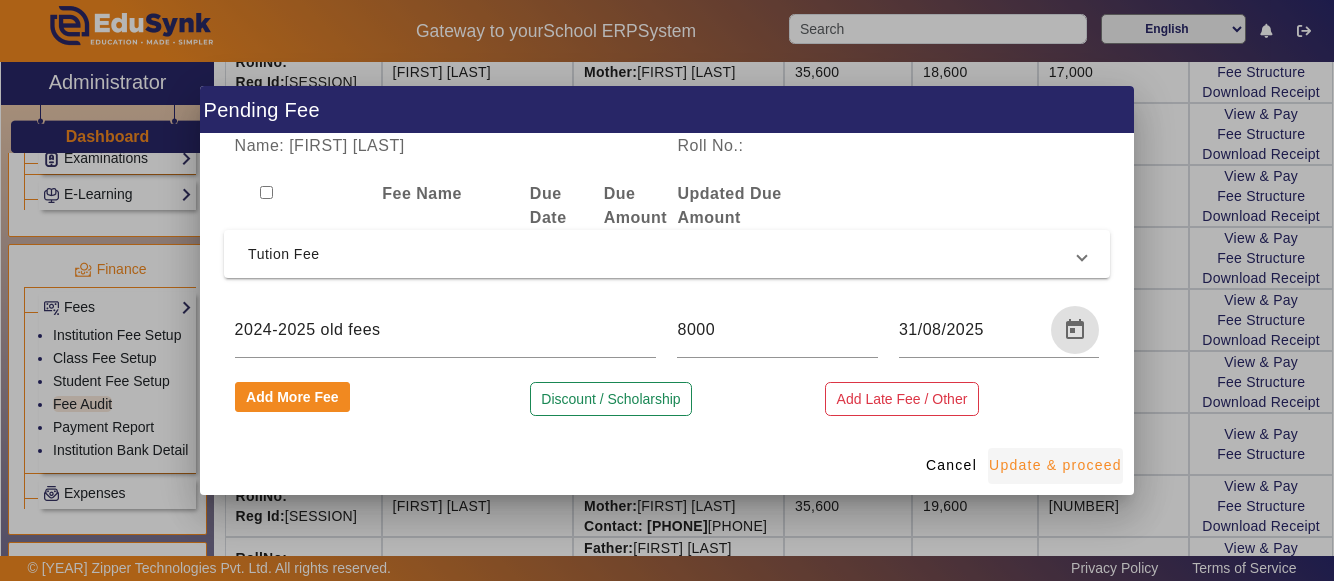 click on "Update & proceed" at bounding box center (1055, 465) 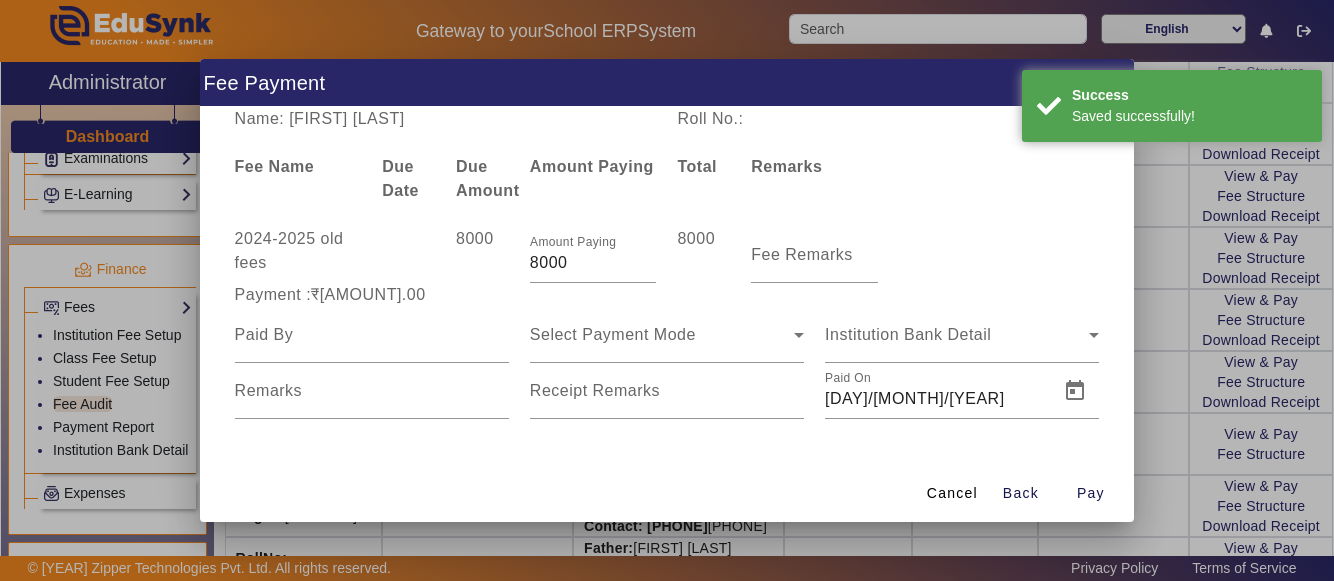 click at bounding box center [667, 290] 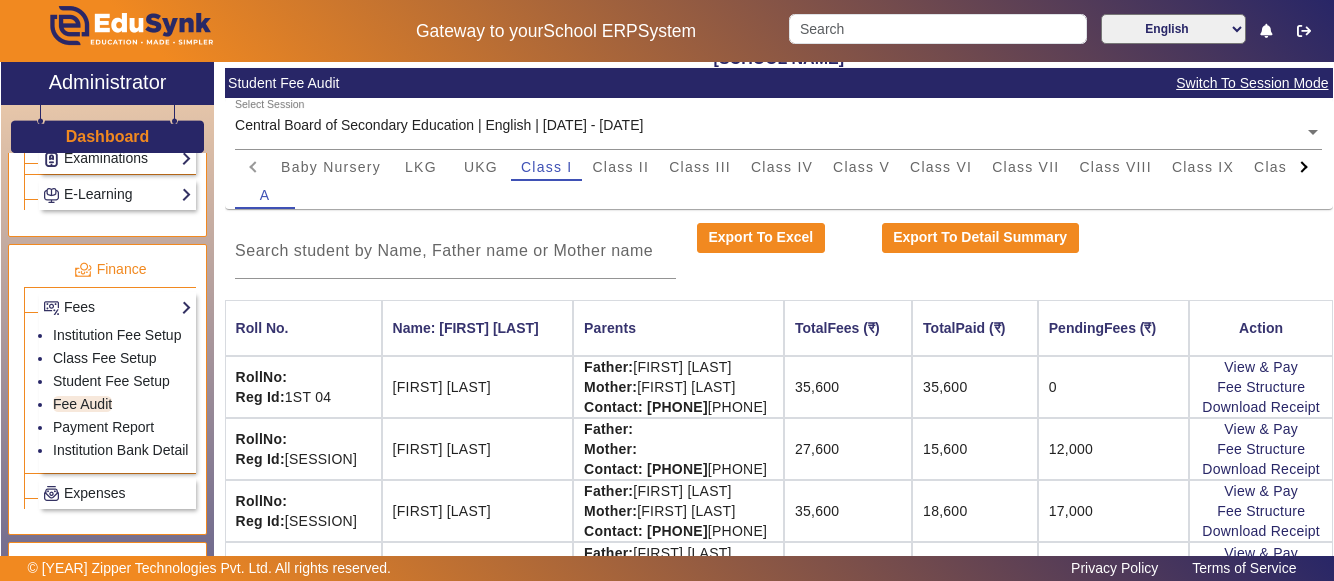 scroll, scrollTop: 127, scrollLeft: 181, axis: both 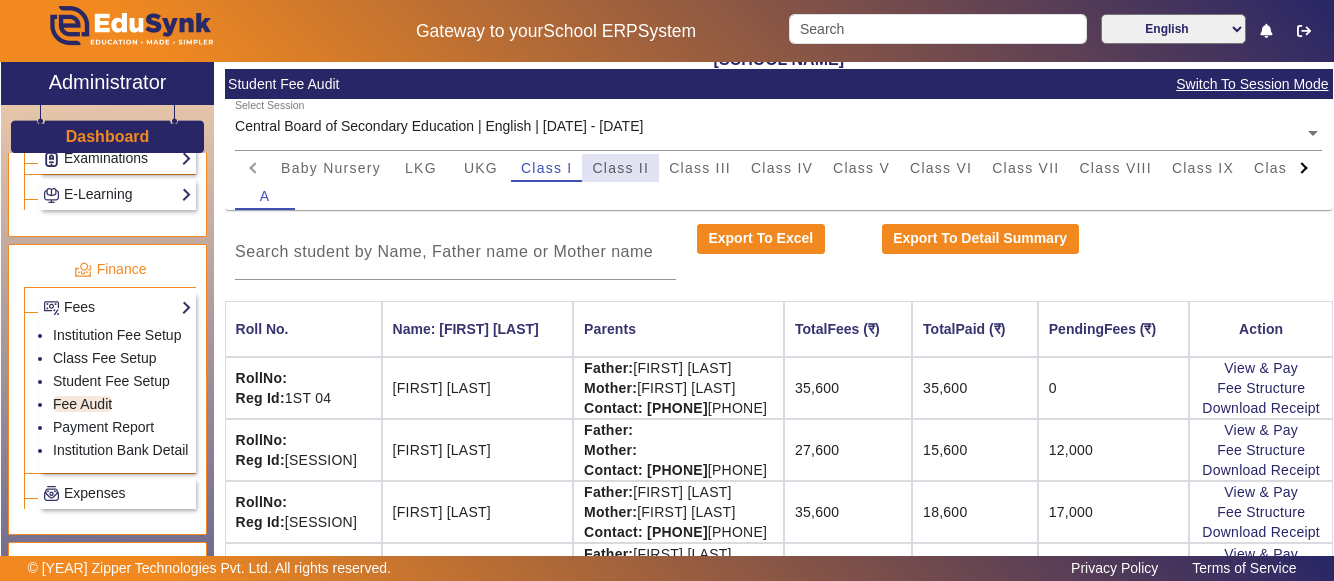 click on "Class II" at bounding box center [620, 168] 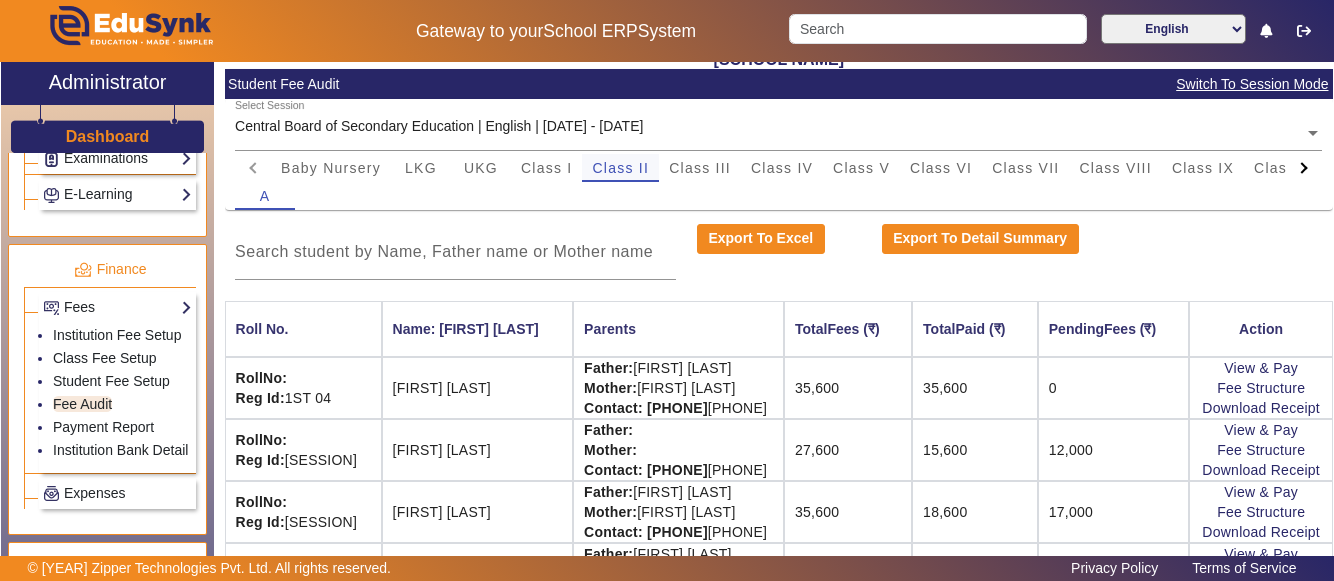 scroll, scrollTop: 127, scrollLeft: 144, axis: both 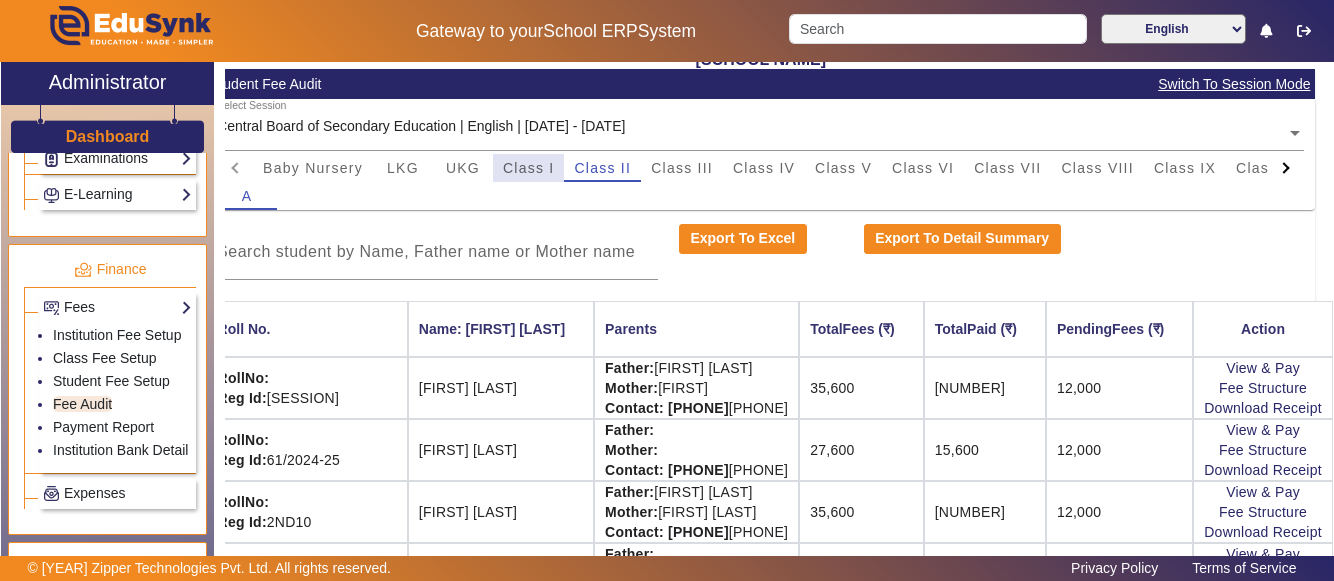 click on "Class I" at bounding box center (529, 168) 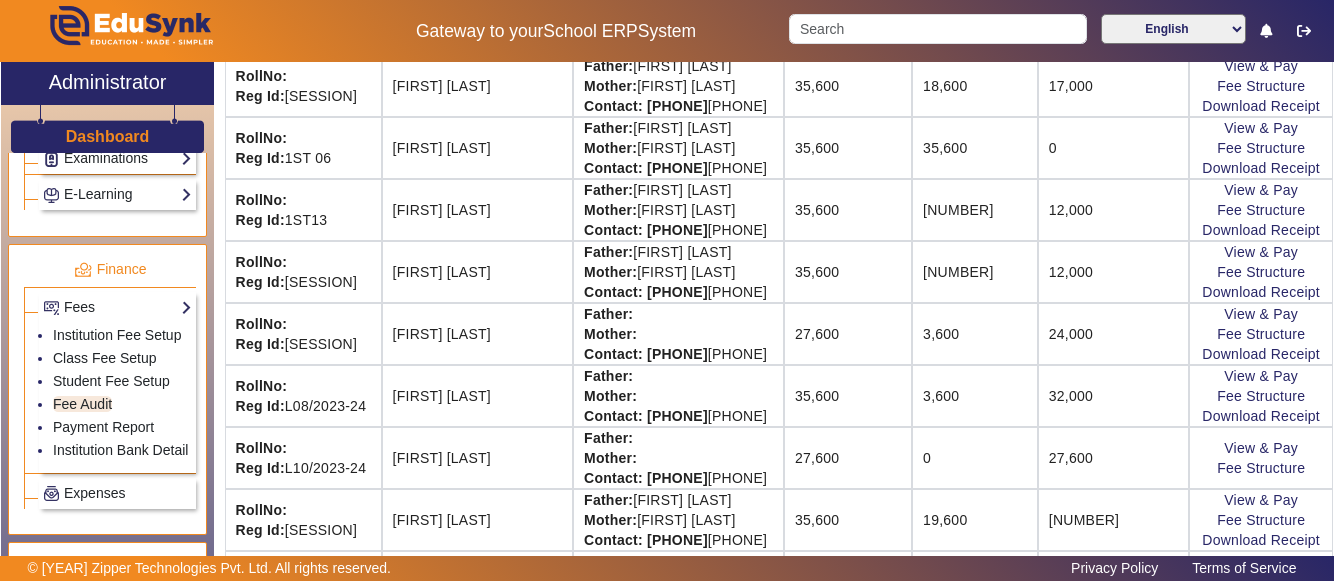 scroll, scrollTop: 567, scrollLeft: 144, axis: both 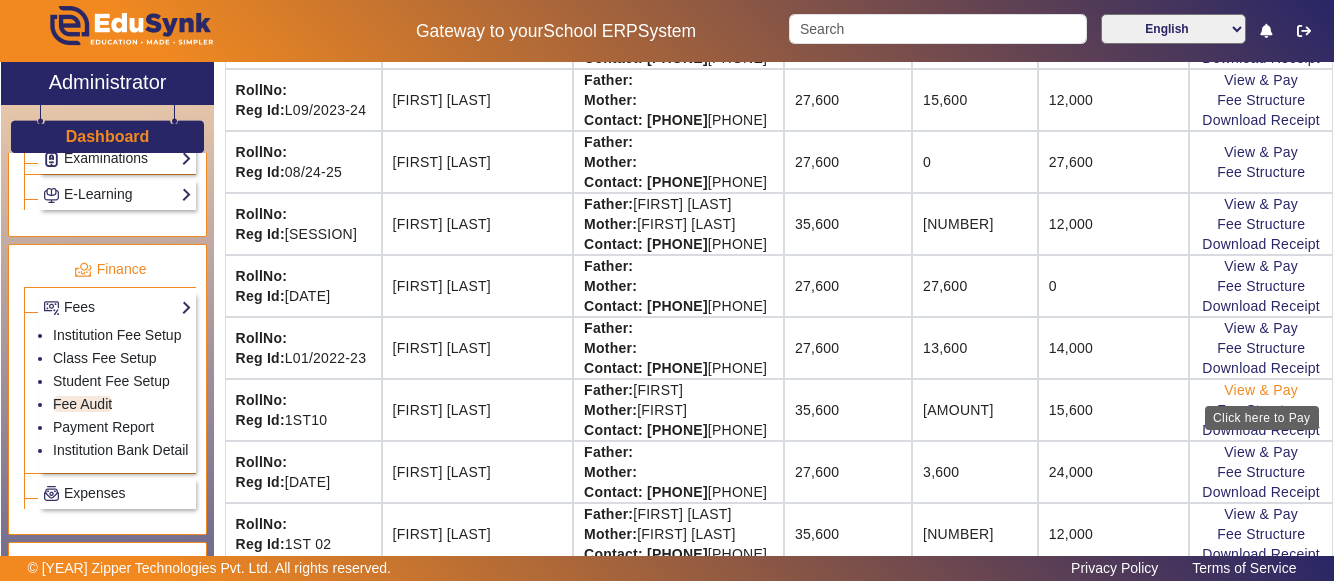 click on "View & Pay" 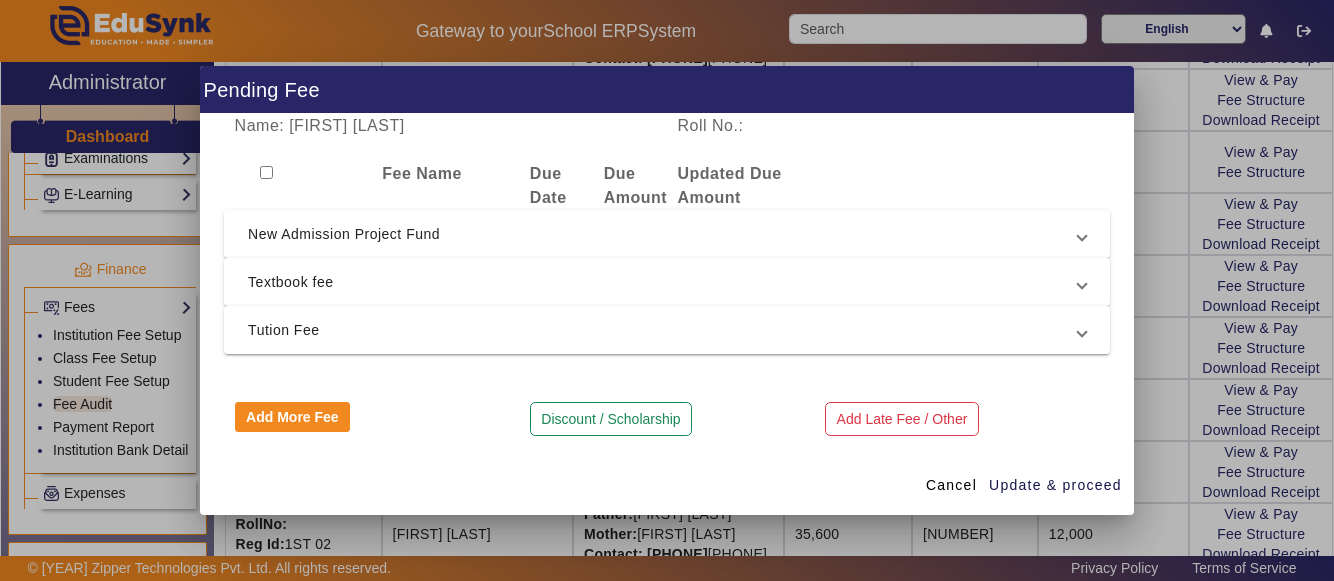 click at bounding box center (667, 290) 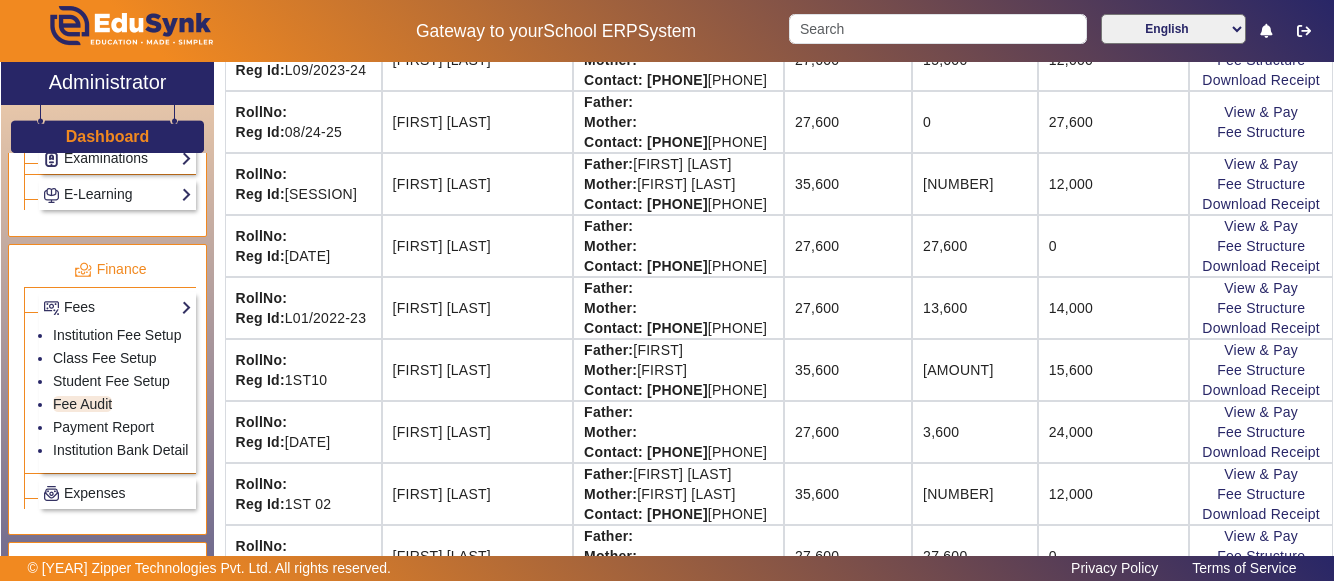 scroll, scrollTop: 1301, scrollLeft: 144, axis: both 